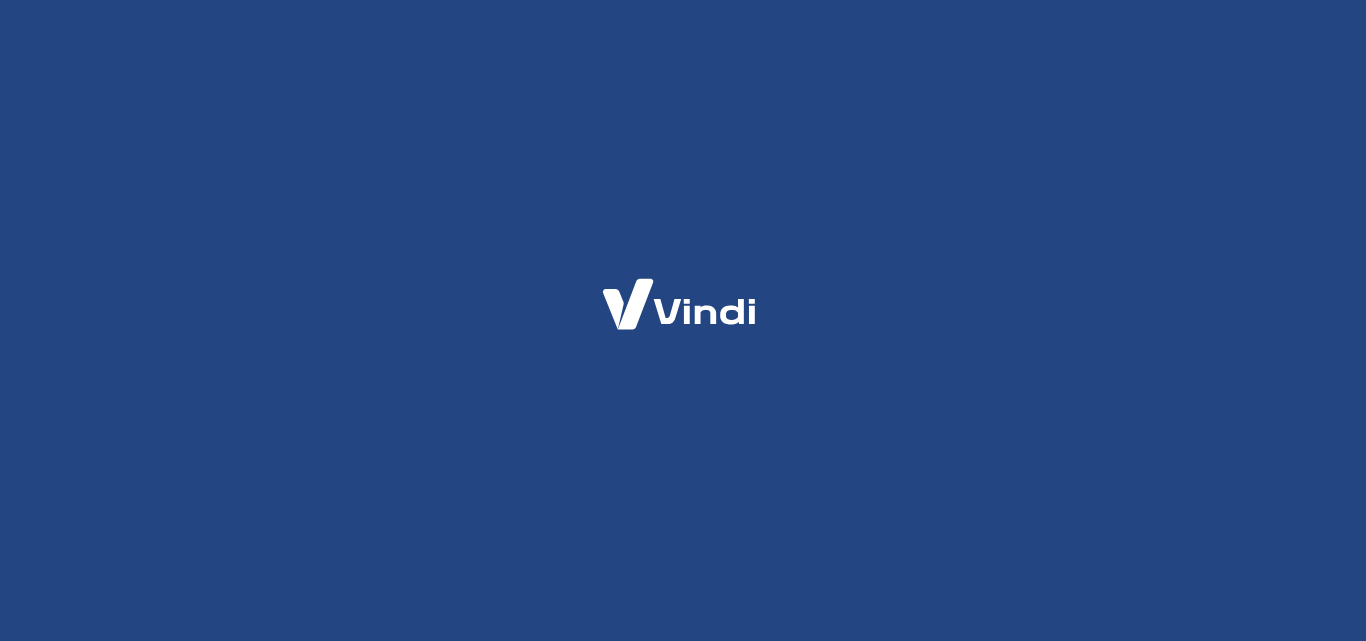 scroll, scrollTop: 0, scrollLeft: 0, axis: both 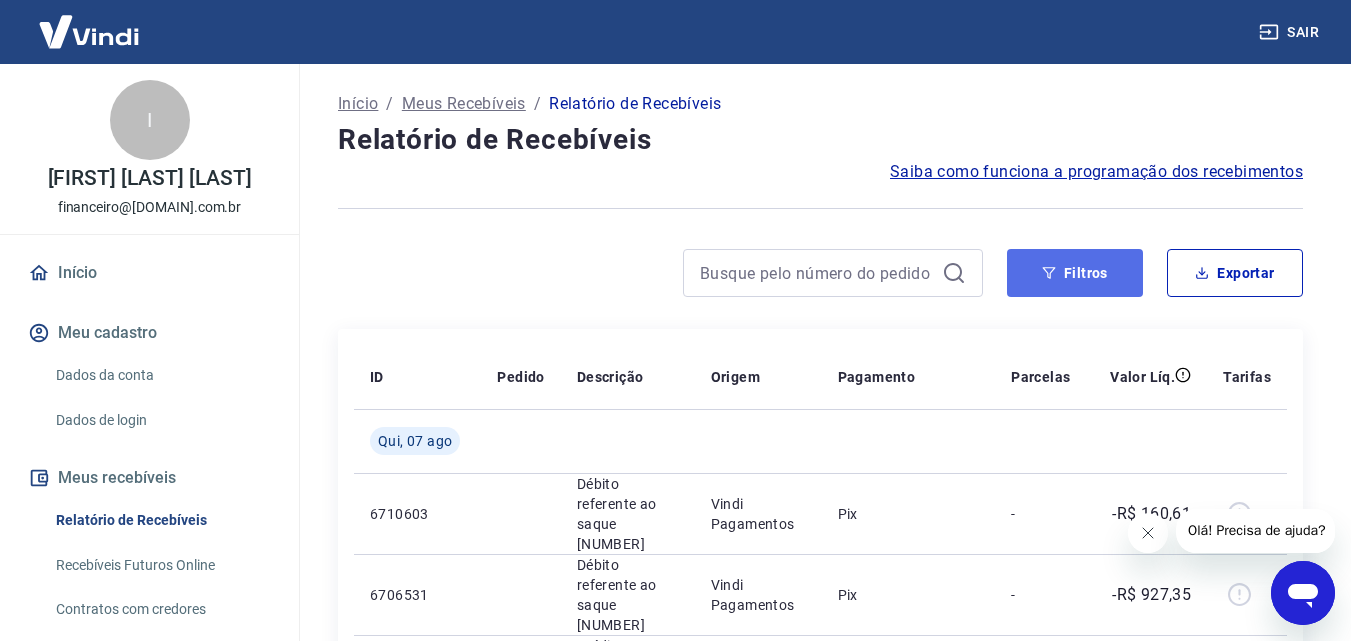 click on "Filtros" at bounding box center (1075, 273) 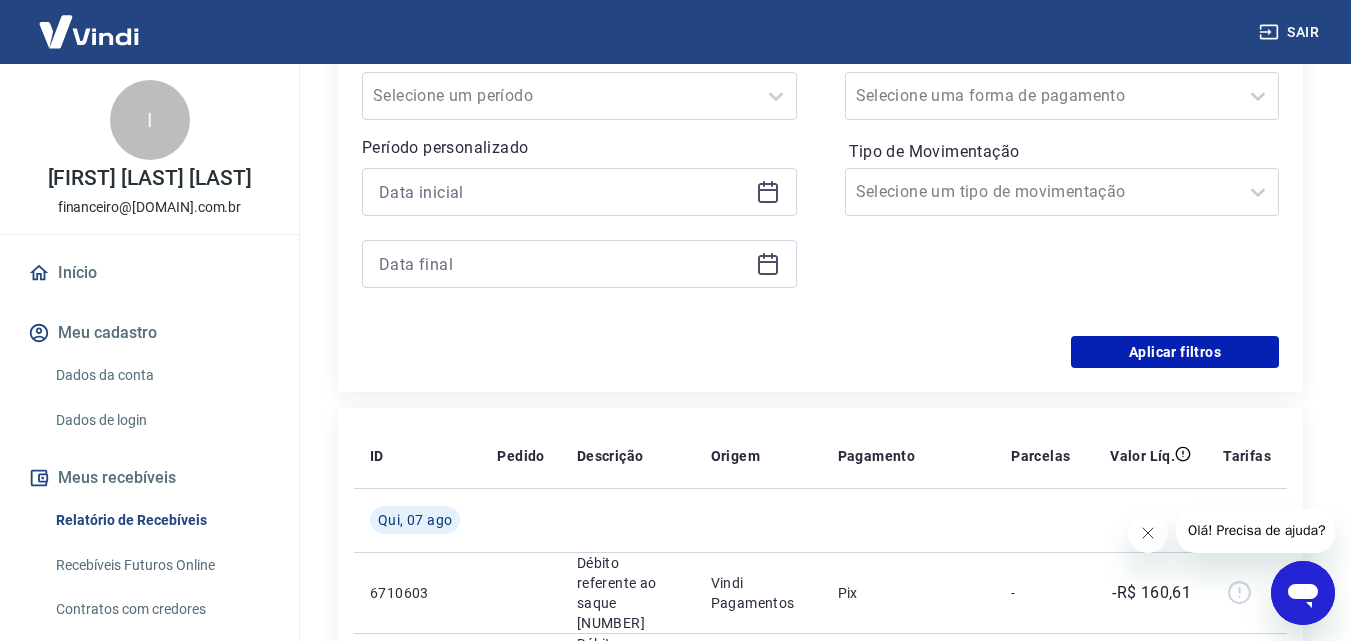 scroll, scrollTop: 400, scrollLeft: 0, axis: vertical 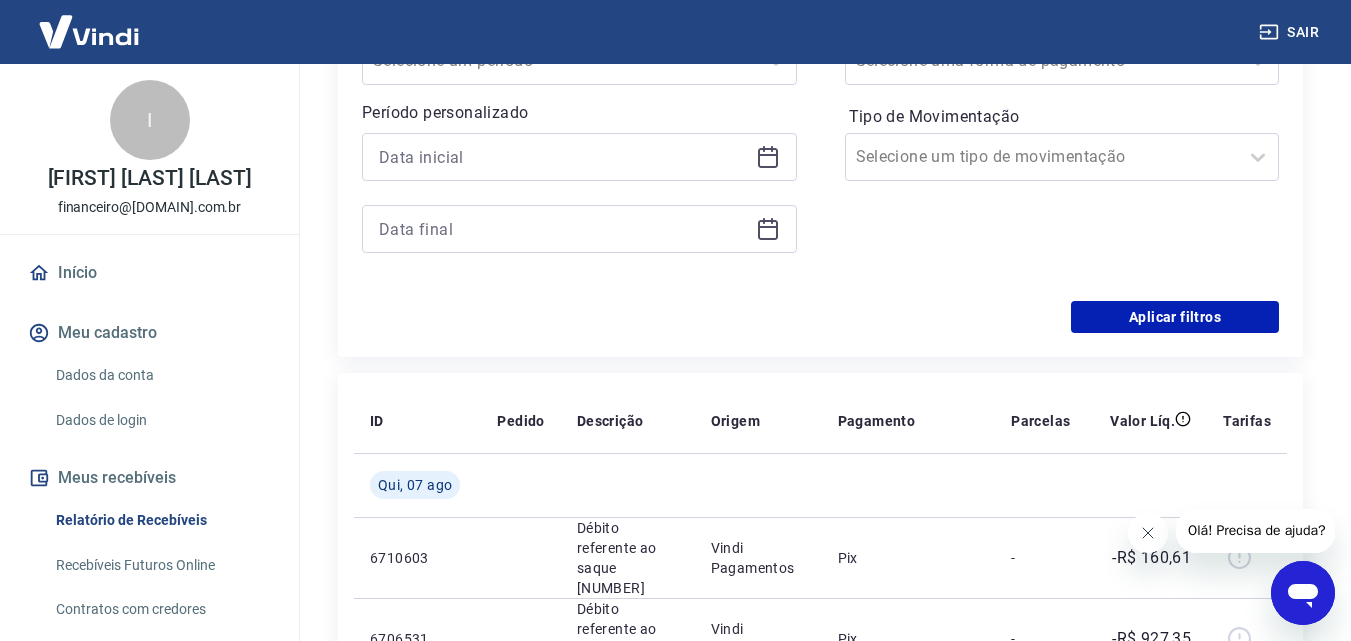 click 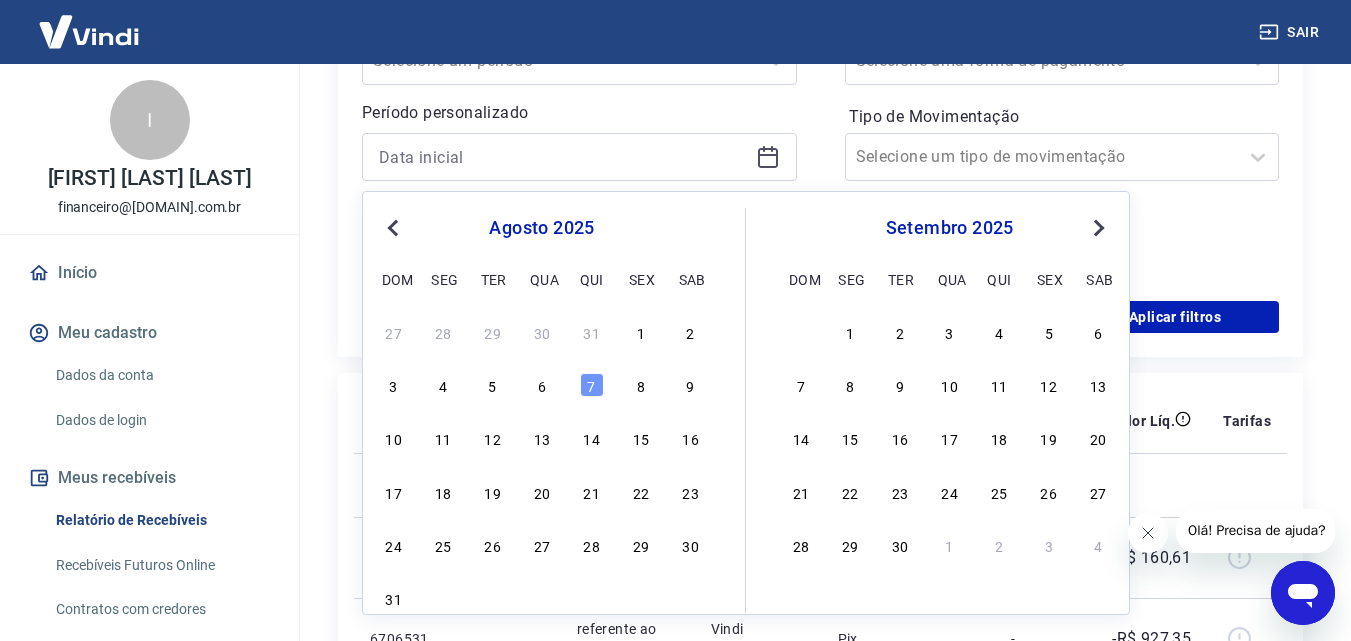 click on "agosto 2025 dom seg ter qua qui sex sab" at bounding box center (542, 250) 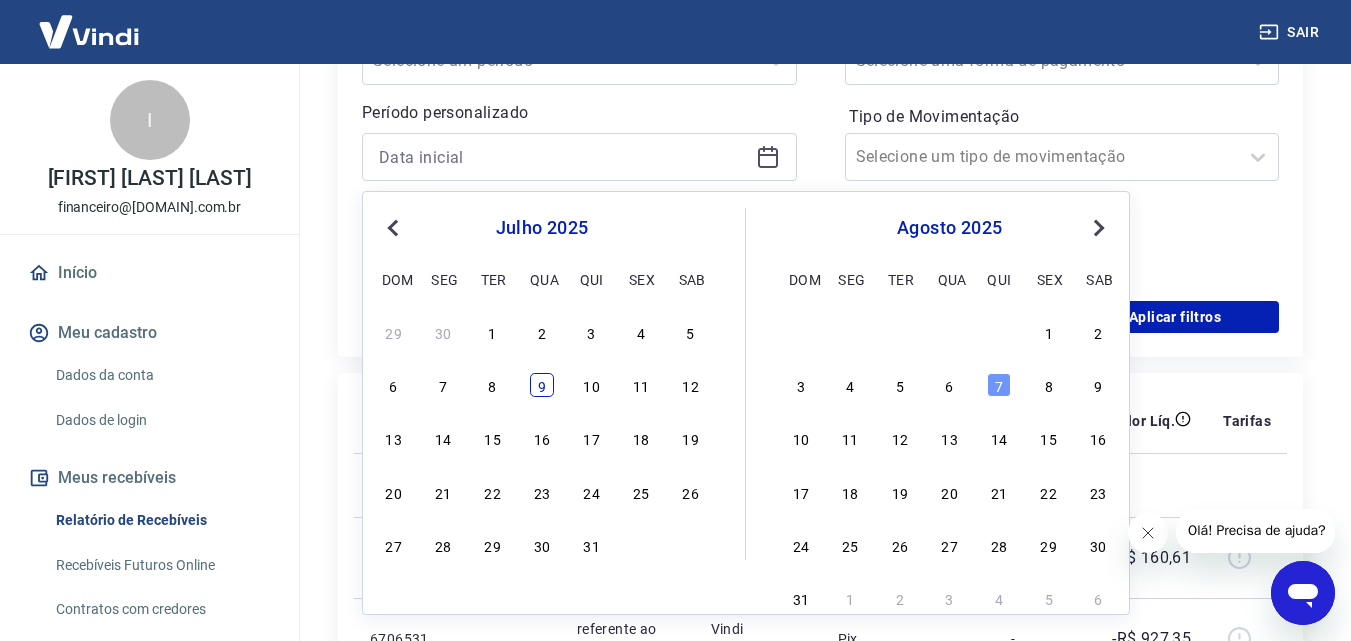 click on "9" at bounding box center (542, 385) 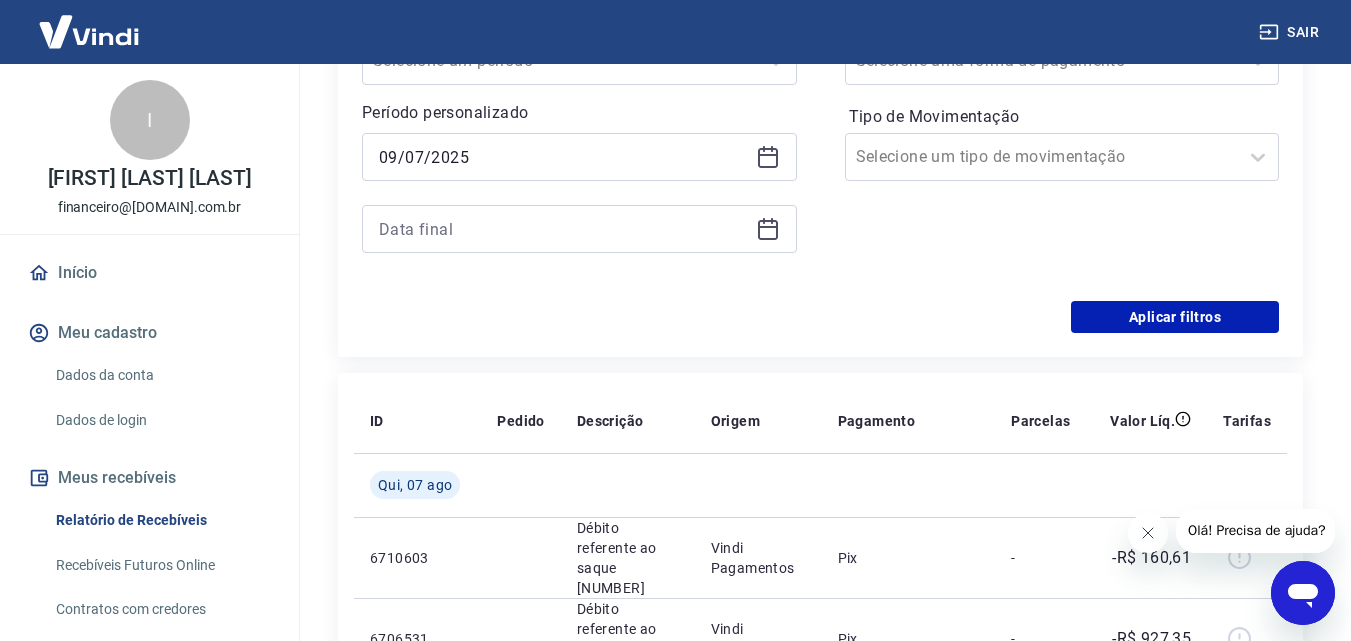 type on "09/07/2025" 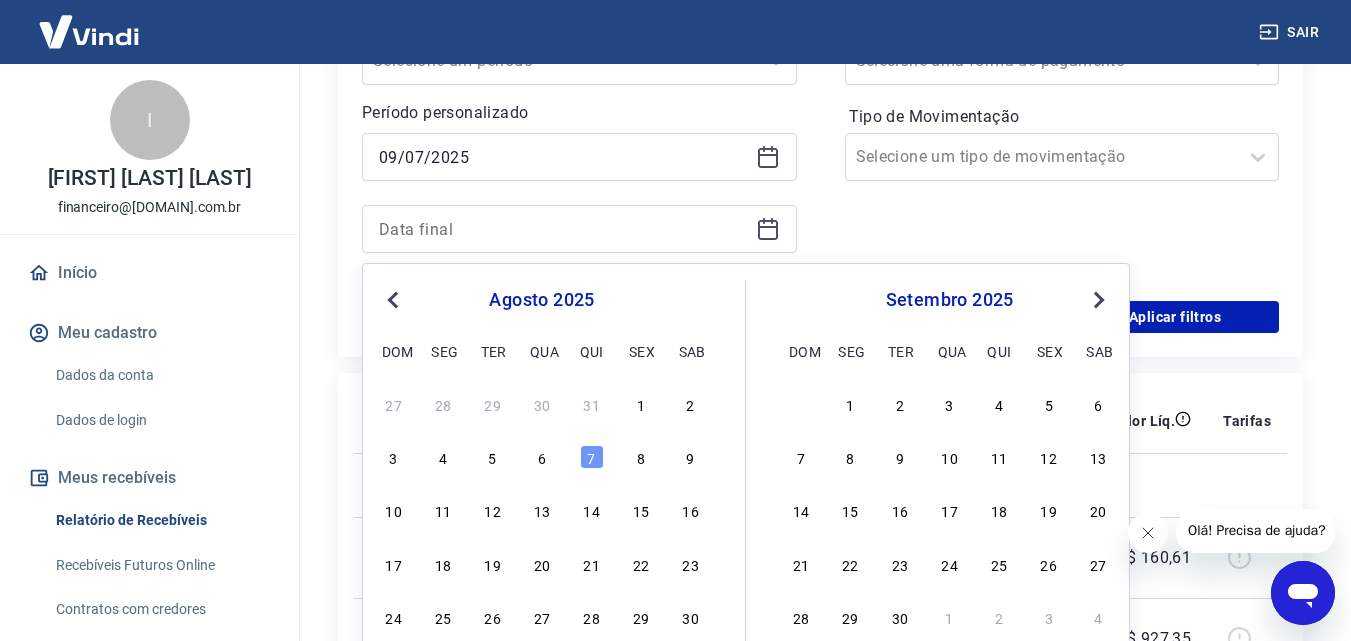 click on "Previous Month" at bounding box center [395, 299] 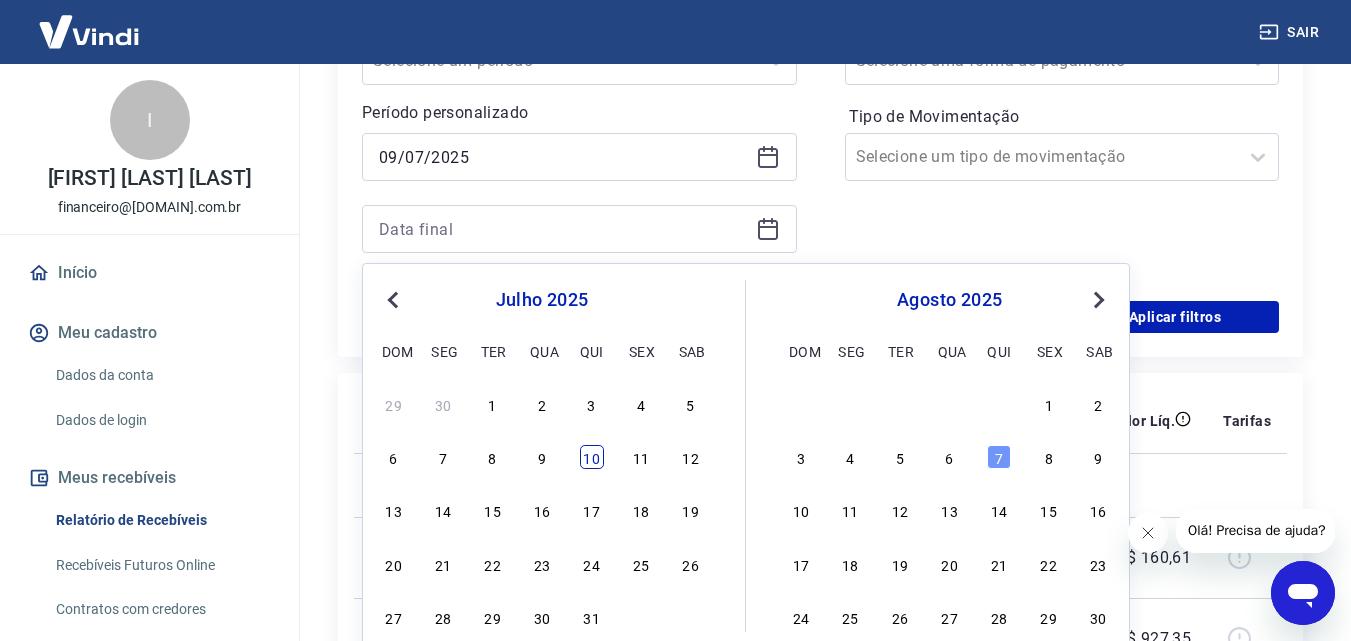 click on "10" at bounding box center [592, 457] 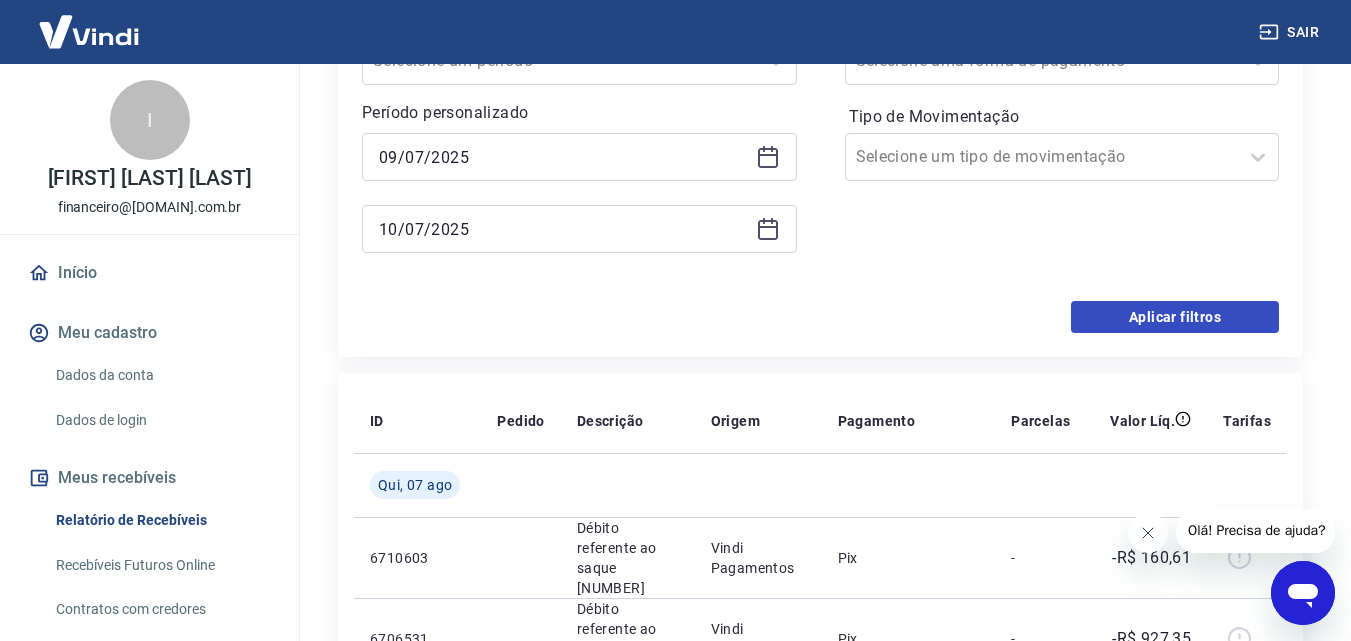 type on "10/07/2025" 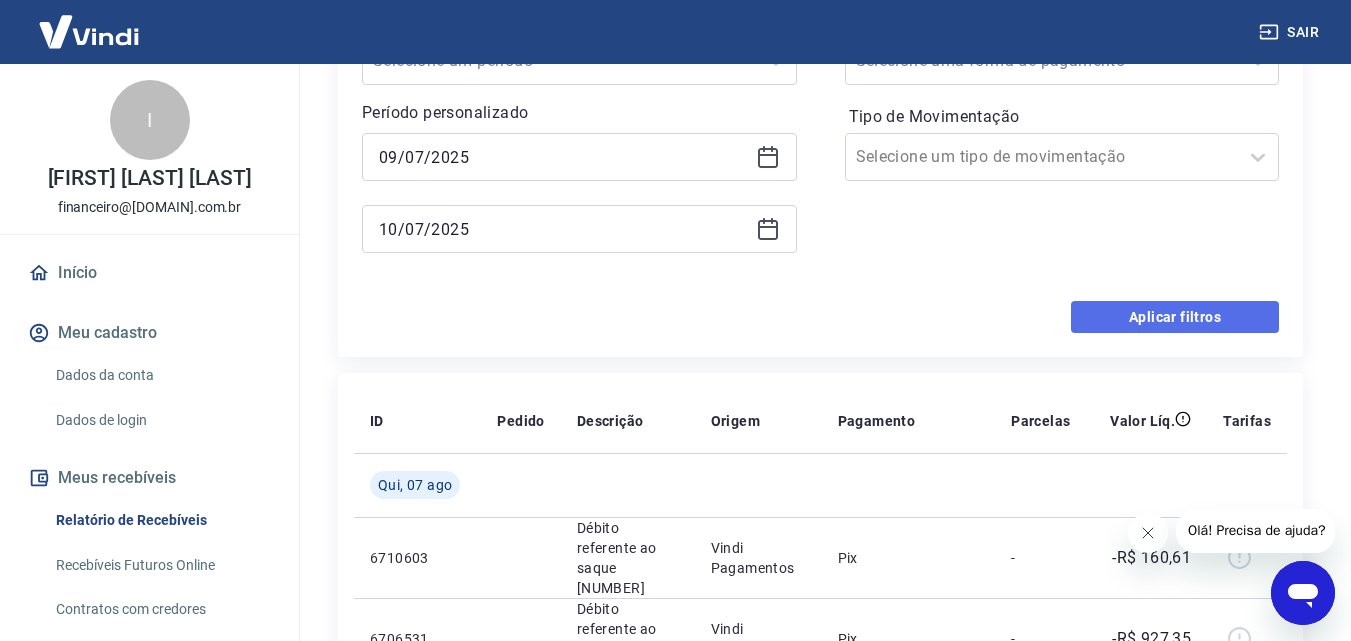 click on "Aplicar filtros" at bounding box center [1175, 317] 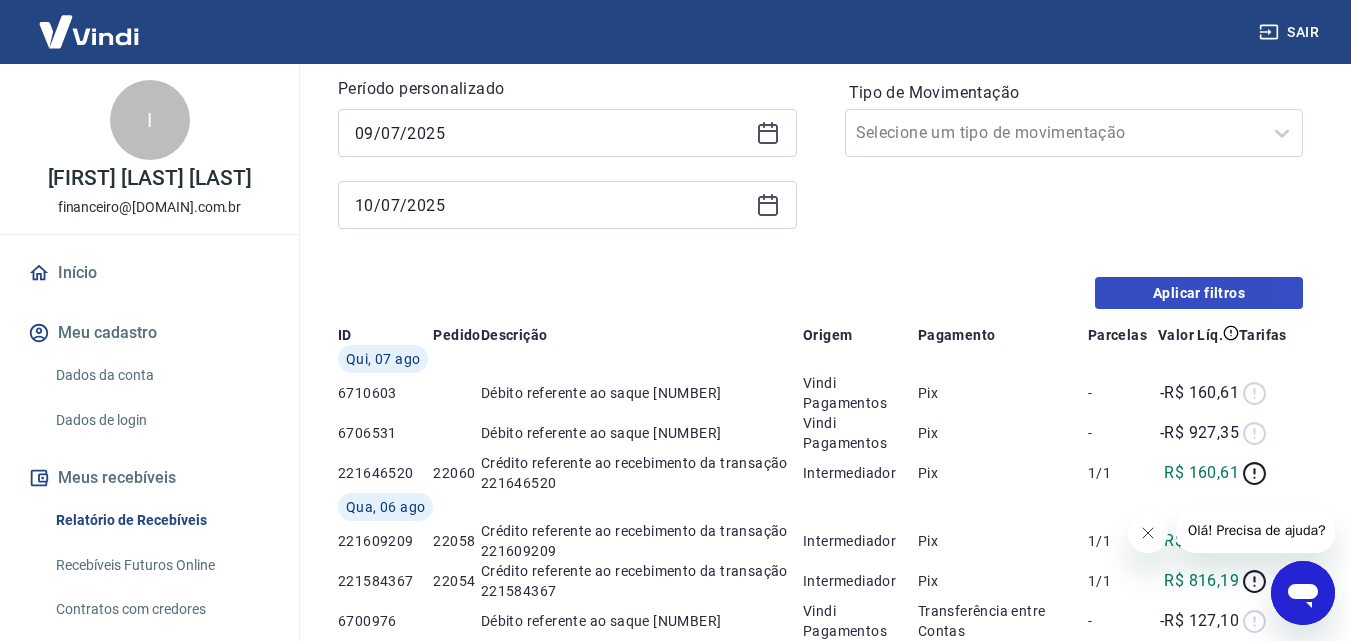 scroll, scrollTop: 0, scrollLeft: 0, axis: both 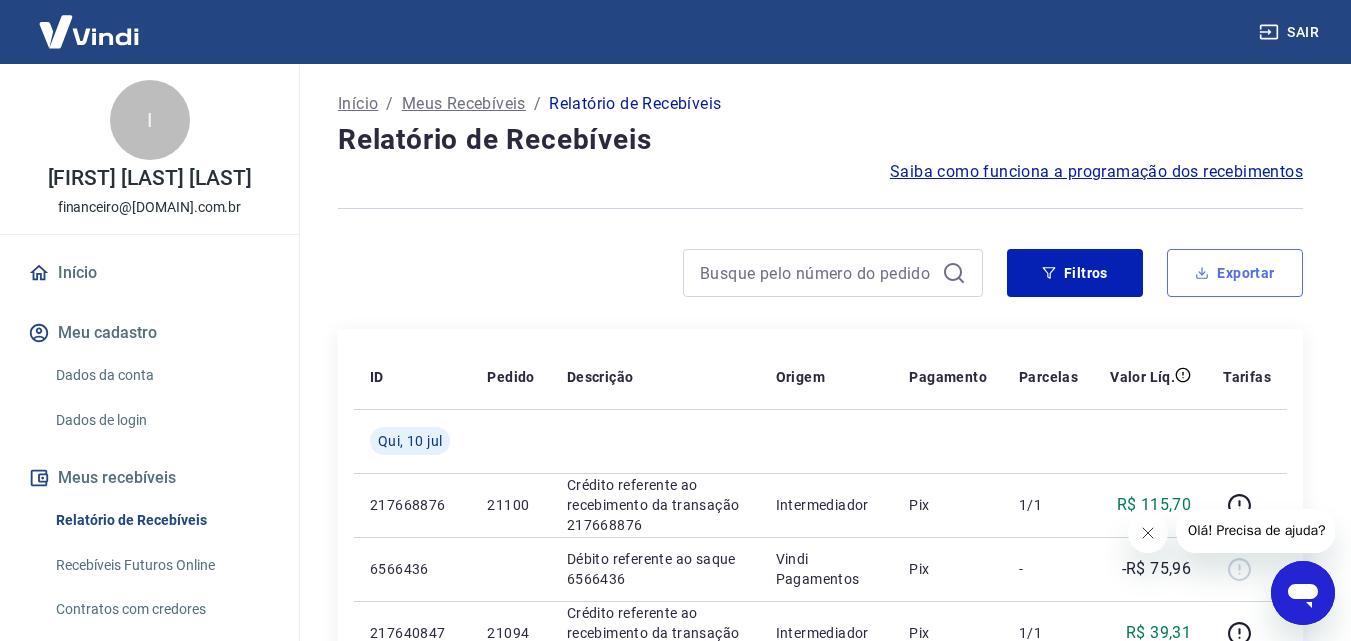 click on "Exportar" at bounding box center (1235, 273) 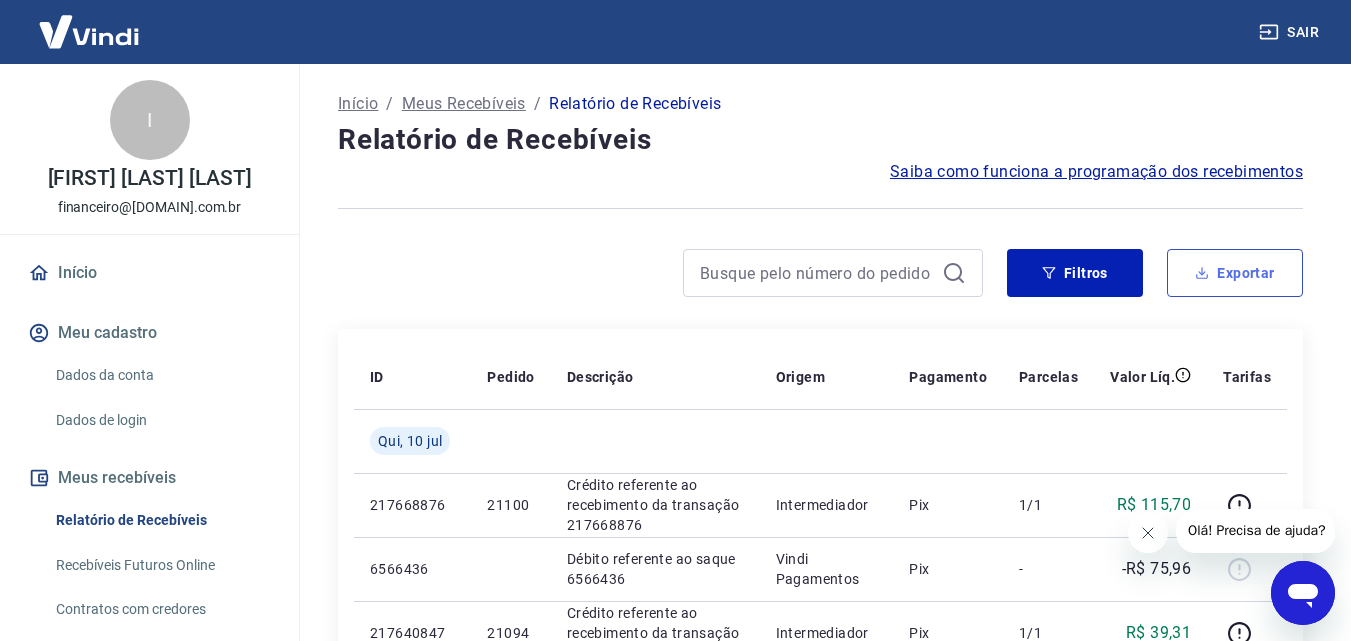 type on "09/07/2025" 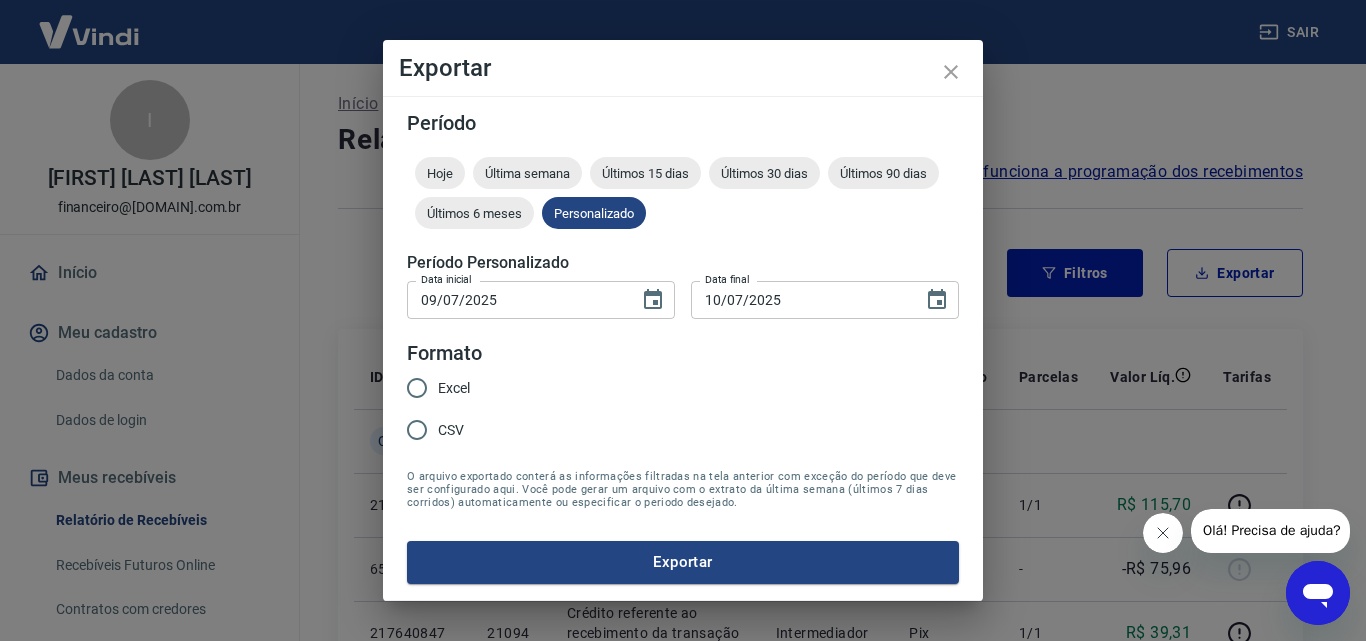 click on "Excel" at bounding box center [454, 388] 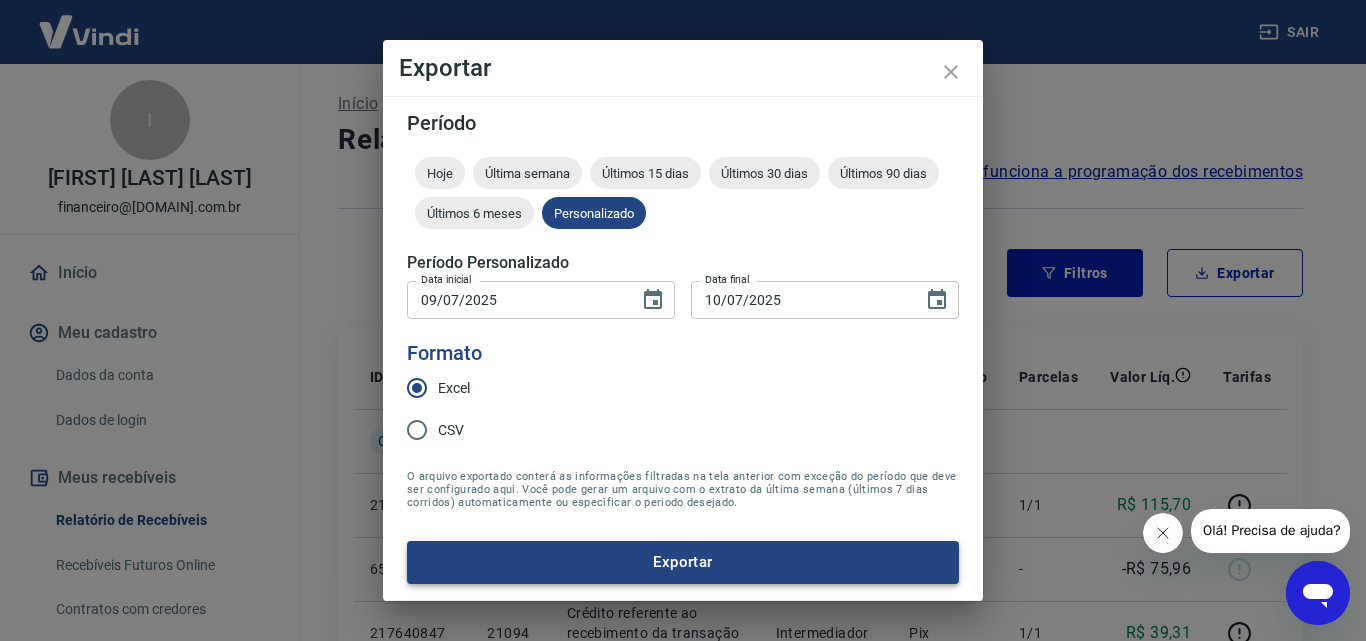 click on "Exportar" at bounding box center (683, 562) 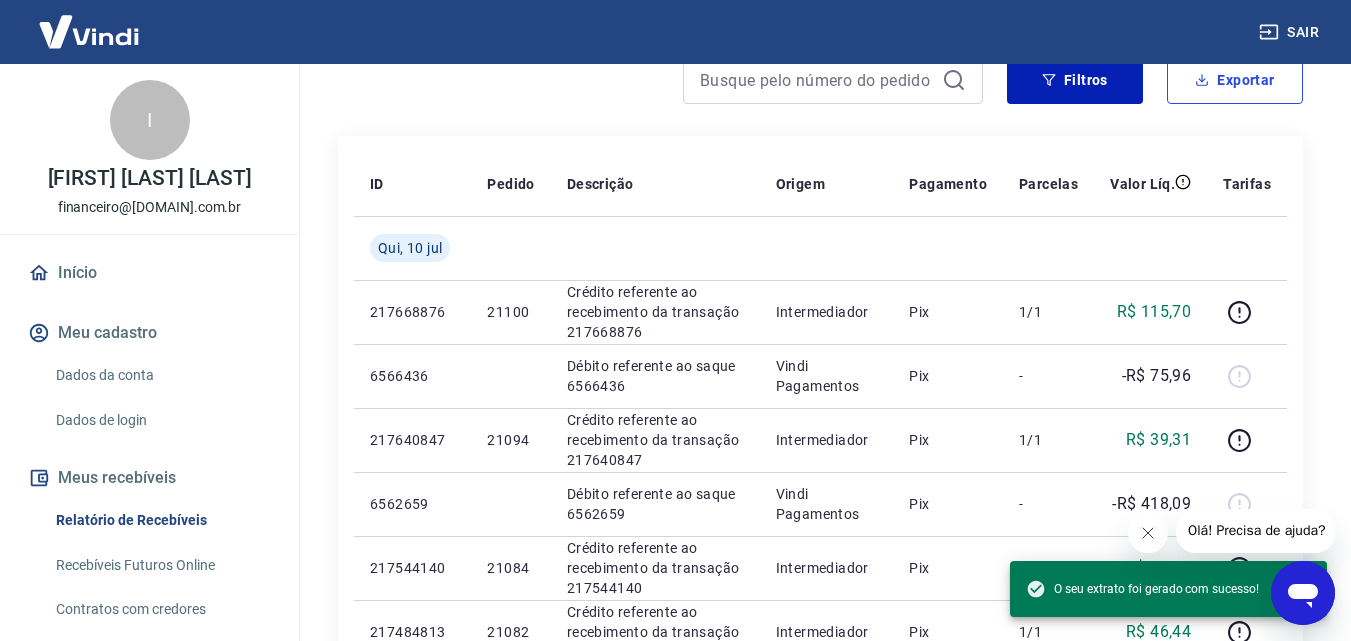 scroll, scrollTop: 200, scrollLeft: 0, axis: vertical 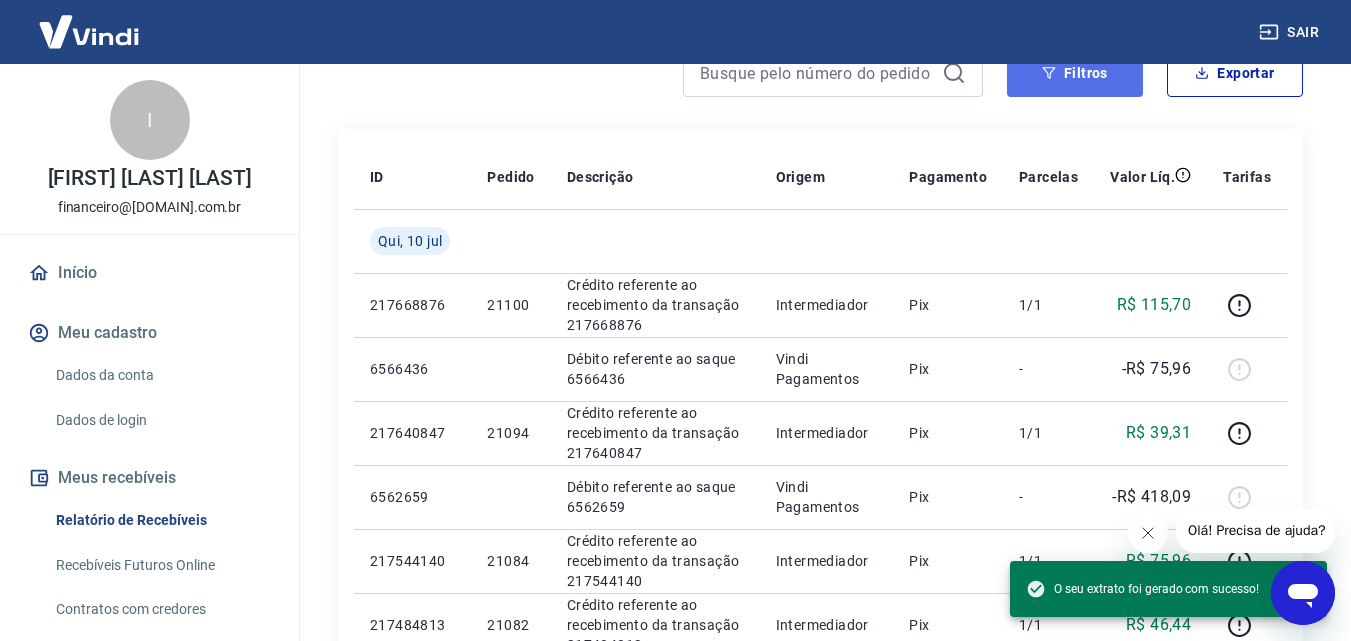 click on "Filtros" at bounding box center [1075, 73] 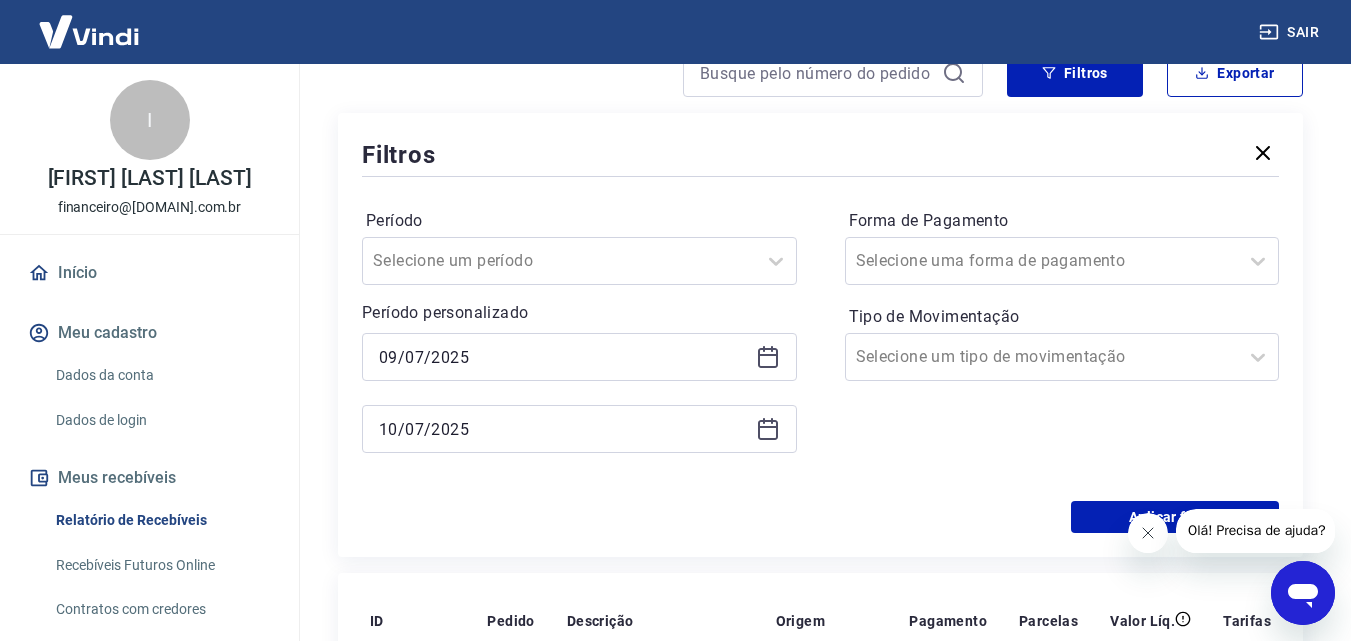 click on "09/07/2025" at bounding box center (579, 357) 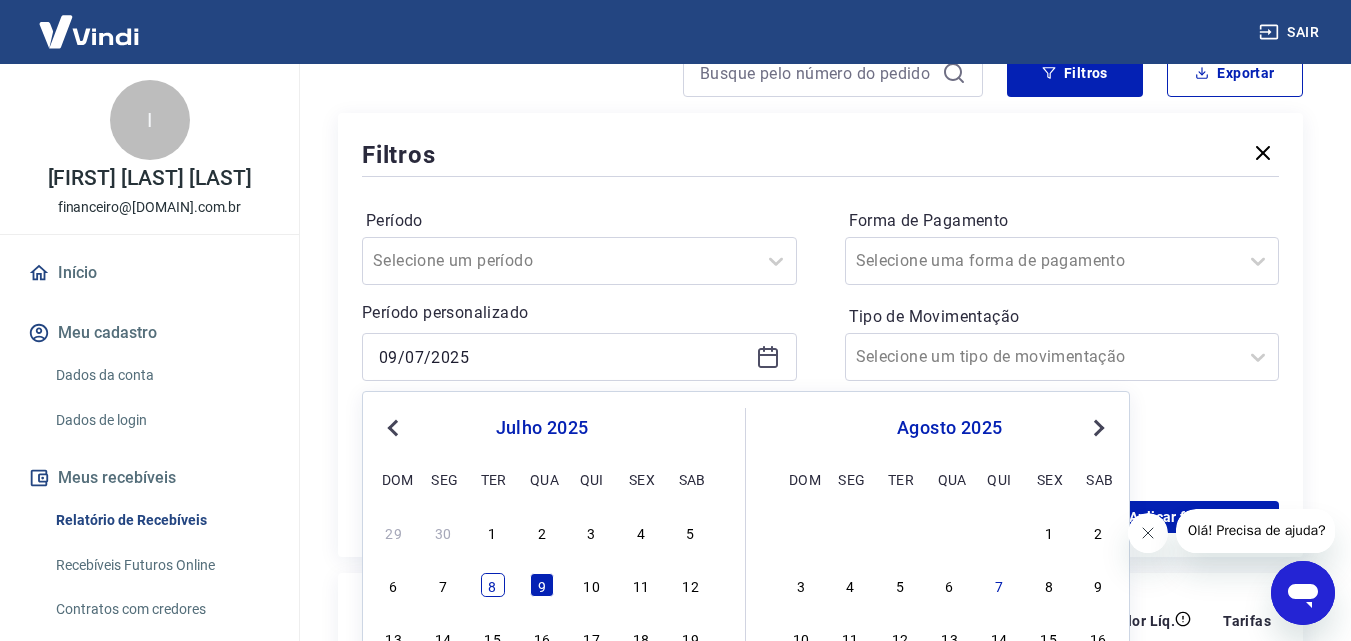 click on "8" at bounding box center (493, 585) 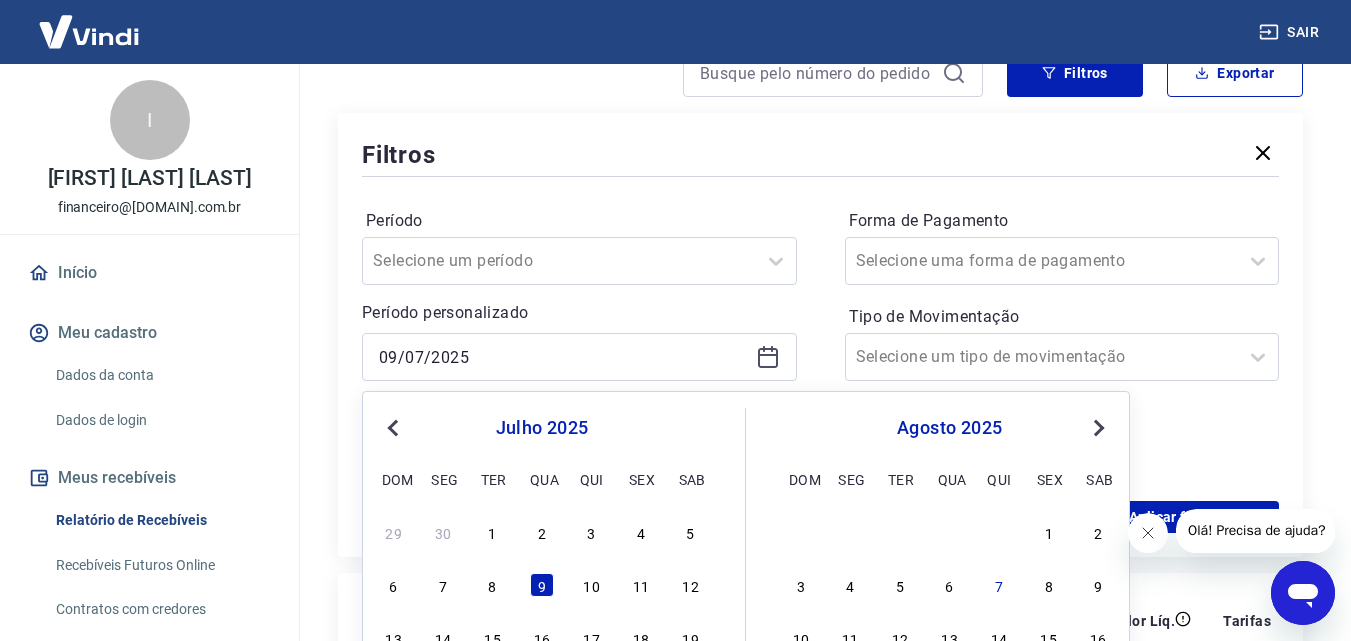 type on "08/07/2025" 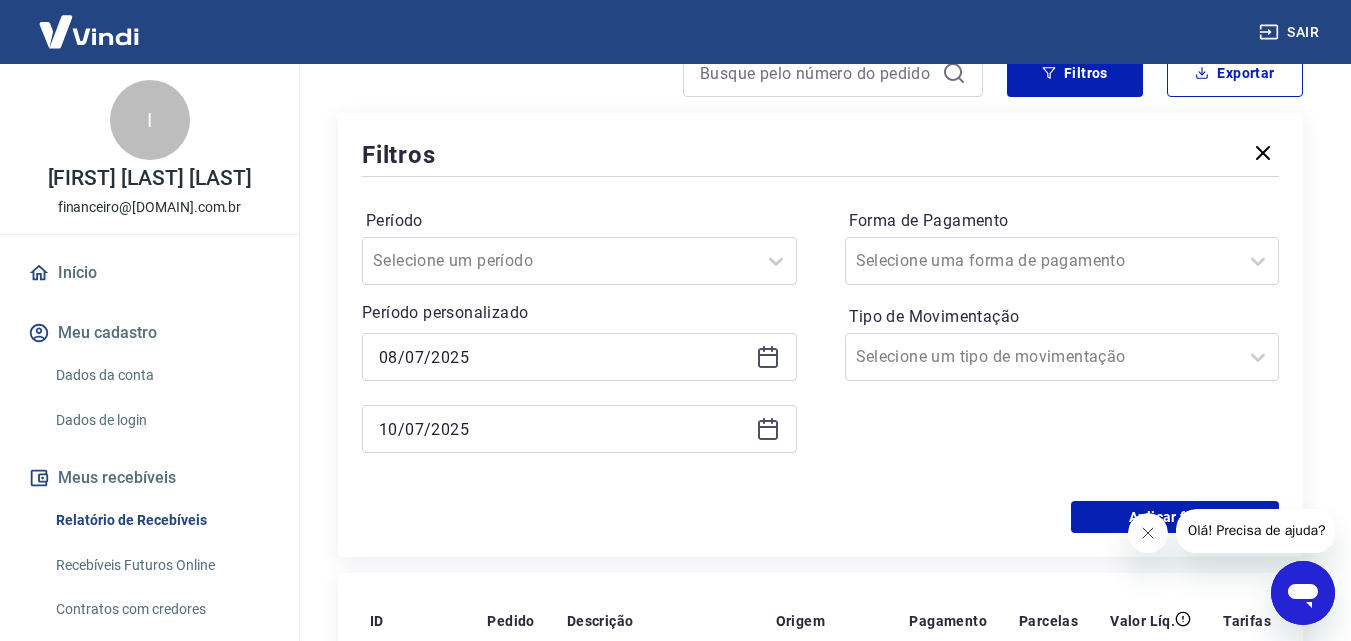 scroll, scrollTop: 300, scrollLeft: 0, axis: vertical 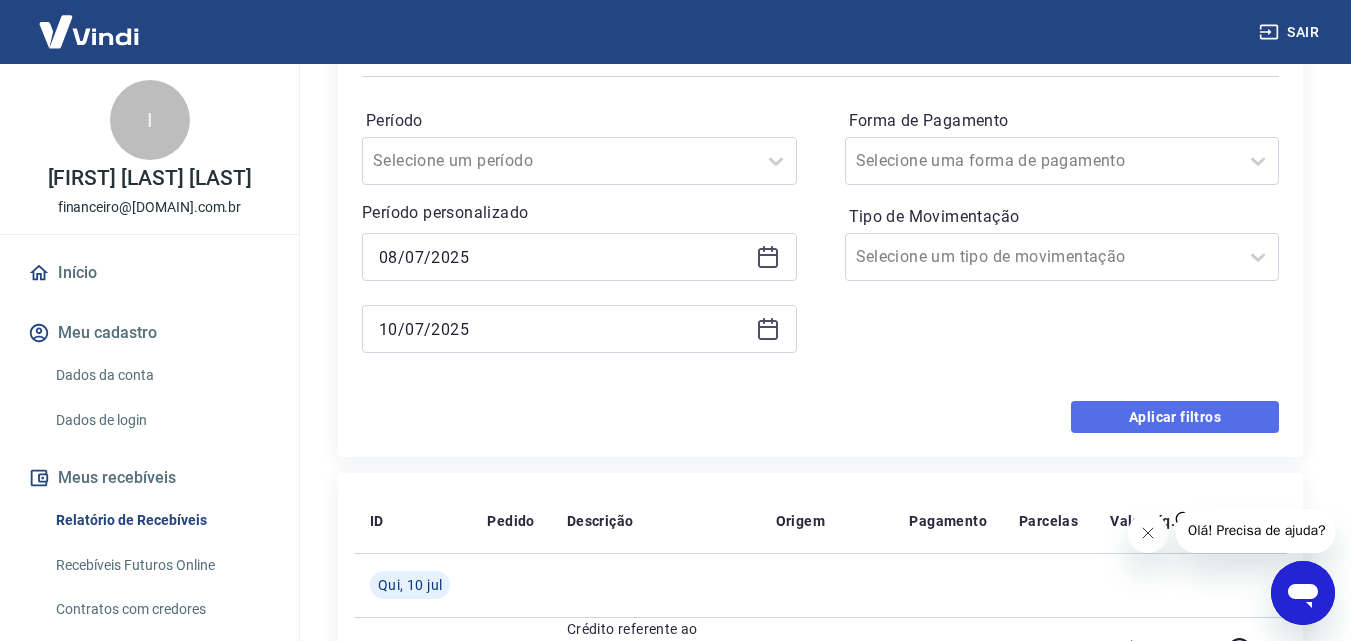 click on "Aplicar filtros" at bounding box center (1175, 417) 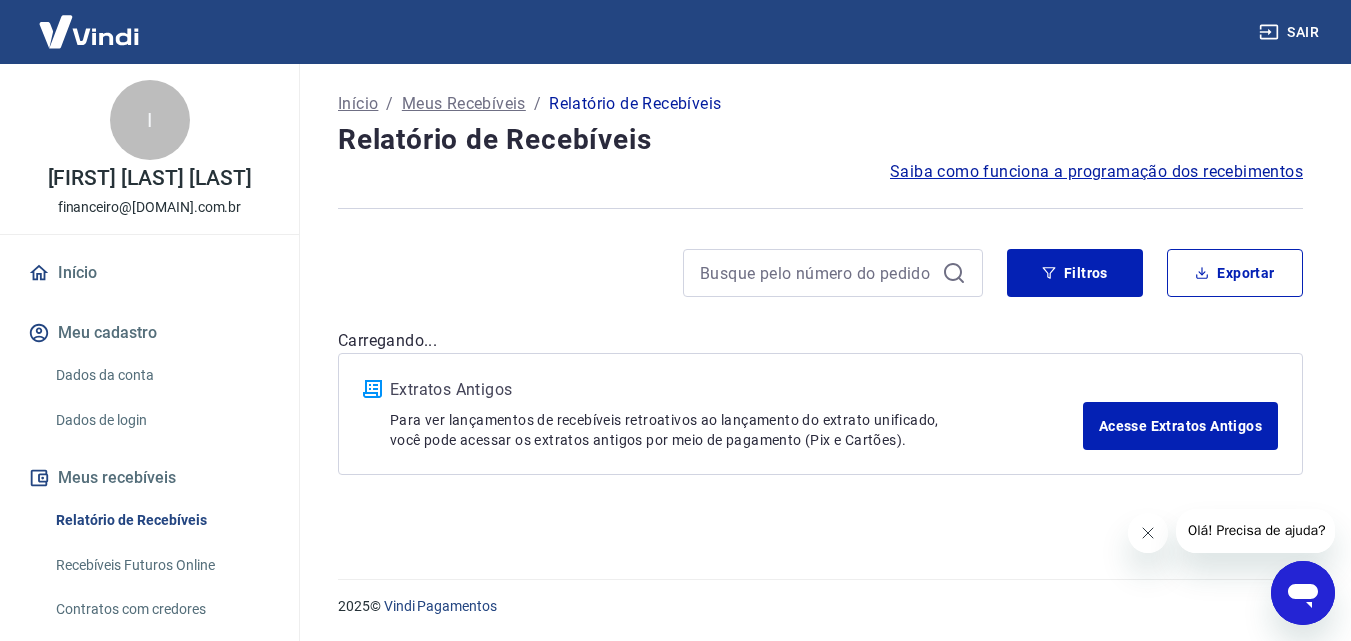 scroll, scrollTop: 0, scrollLeft: 0, axis: both 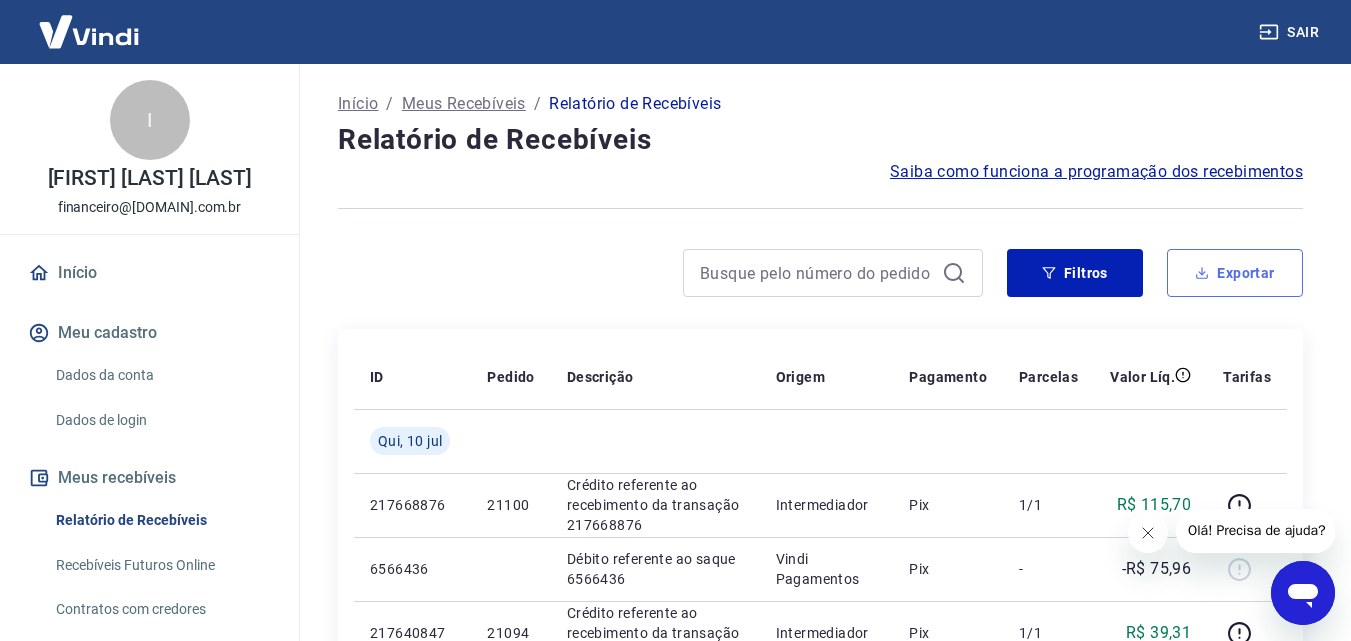click on "Exportar" at bounding box center [1235, 273] 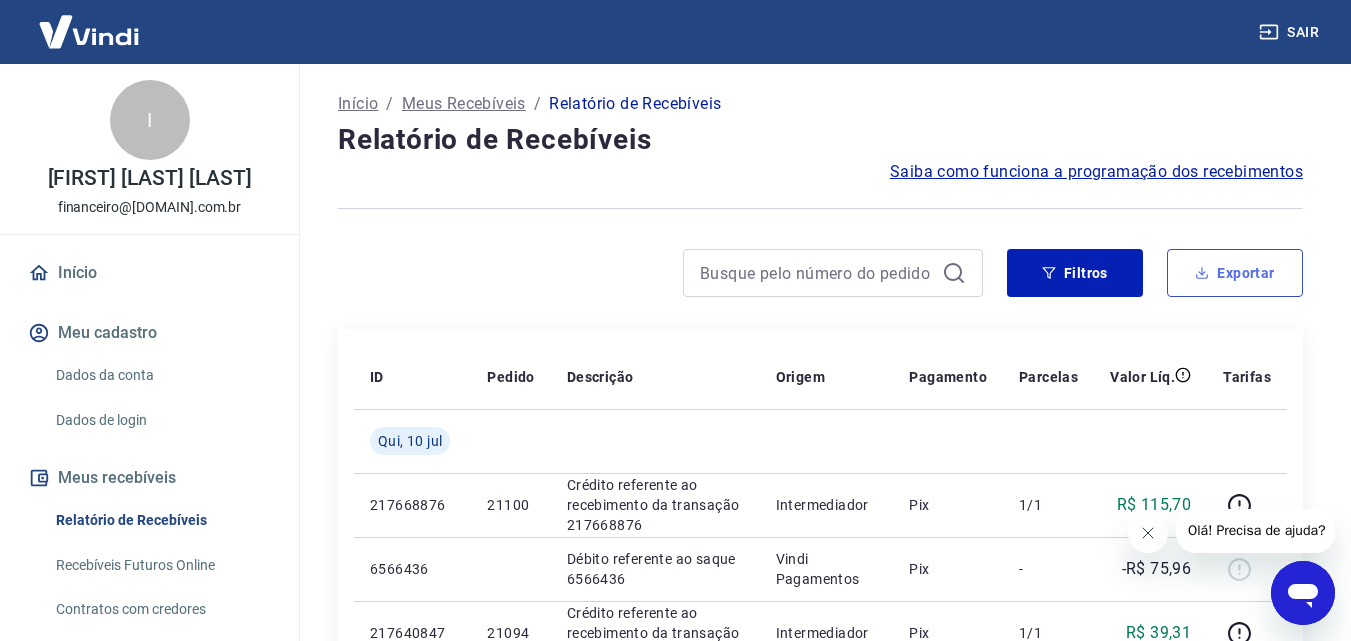 type on "08/07/2025" 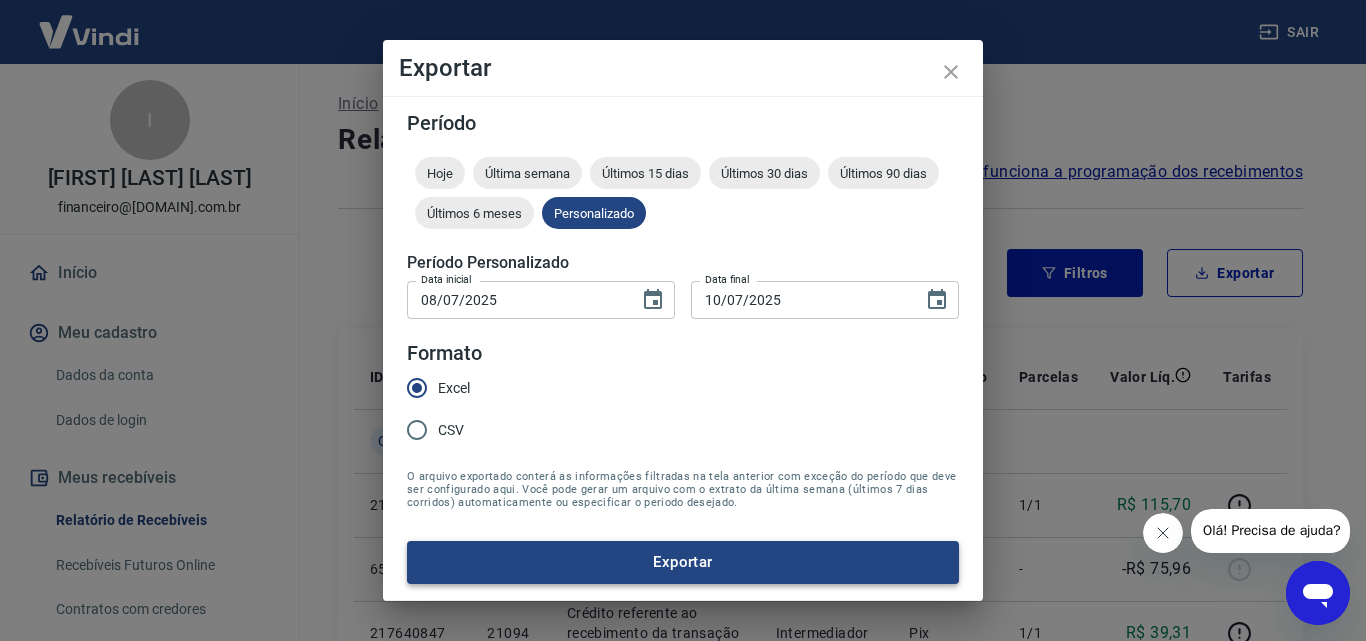 click on "Exportar" at bounding box center (683, 562) 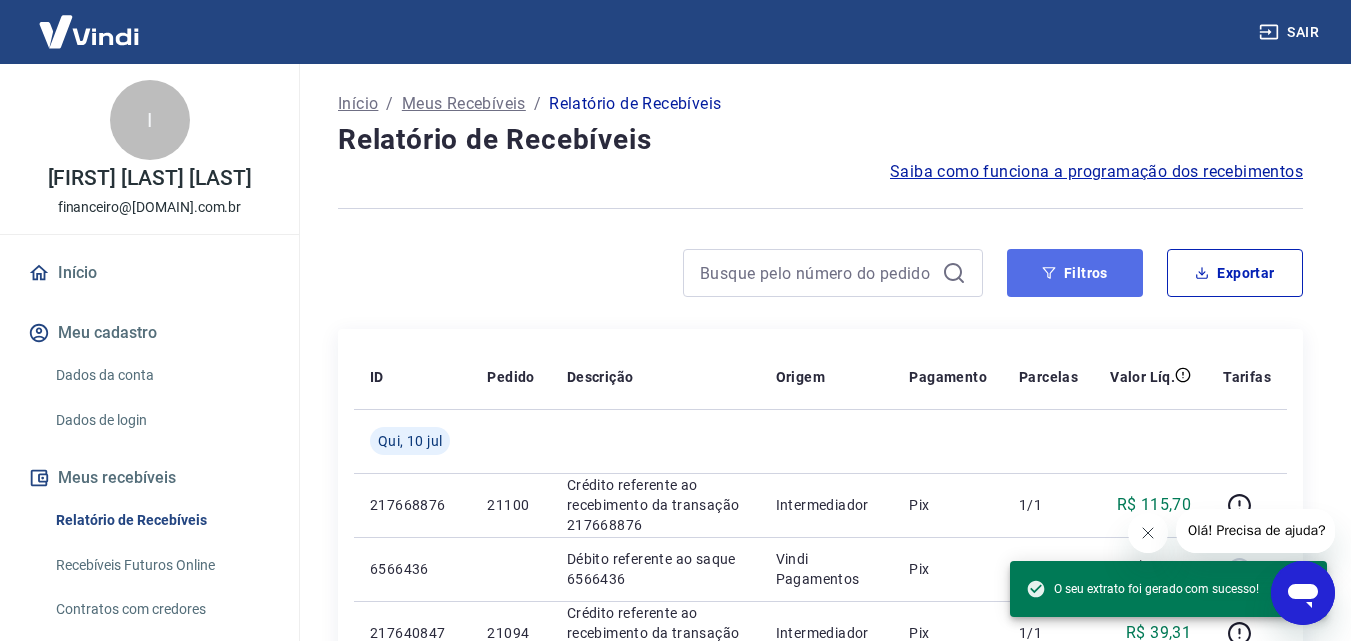 click 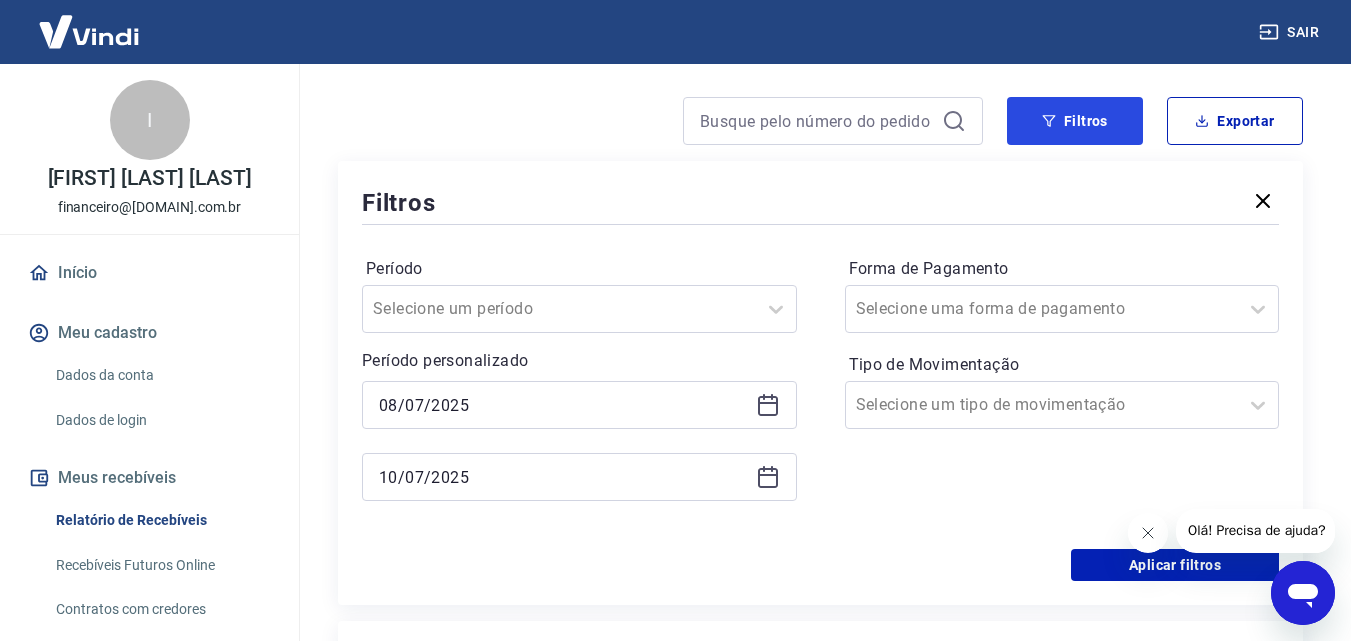 scroll, scrollTop: 300, scrollLeft: 0, axis: vertical 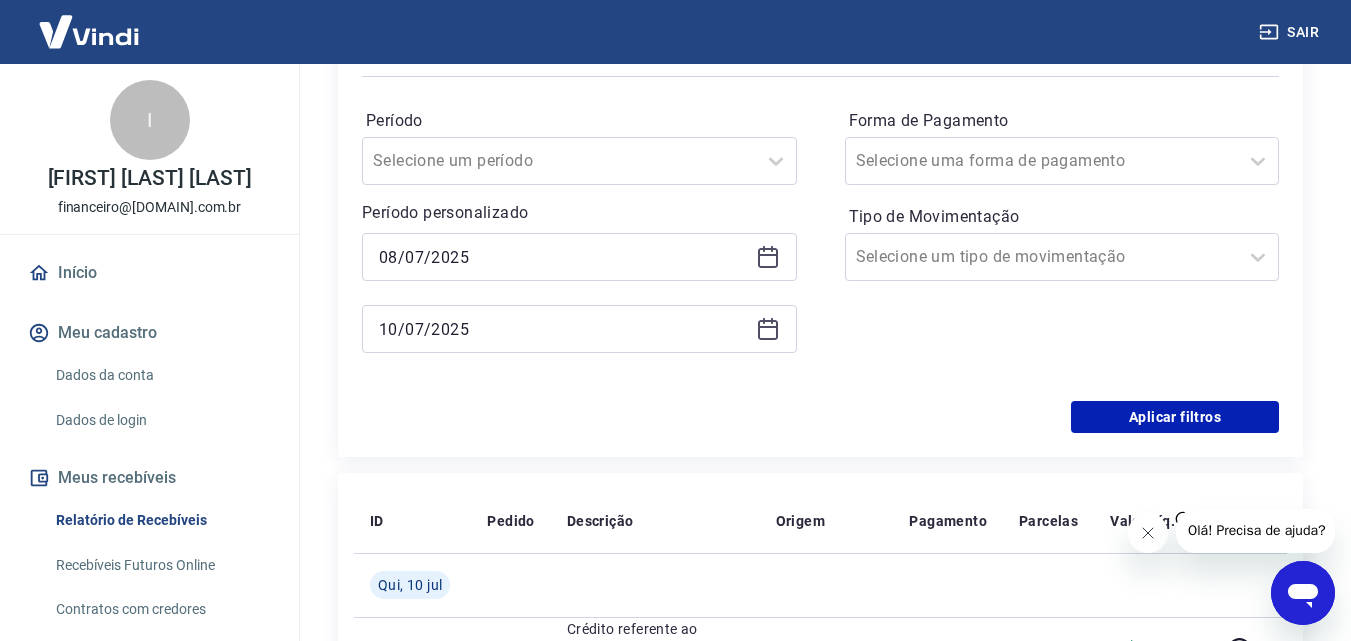 click 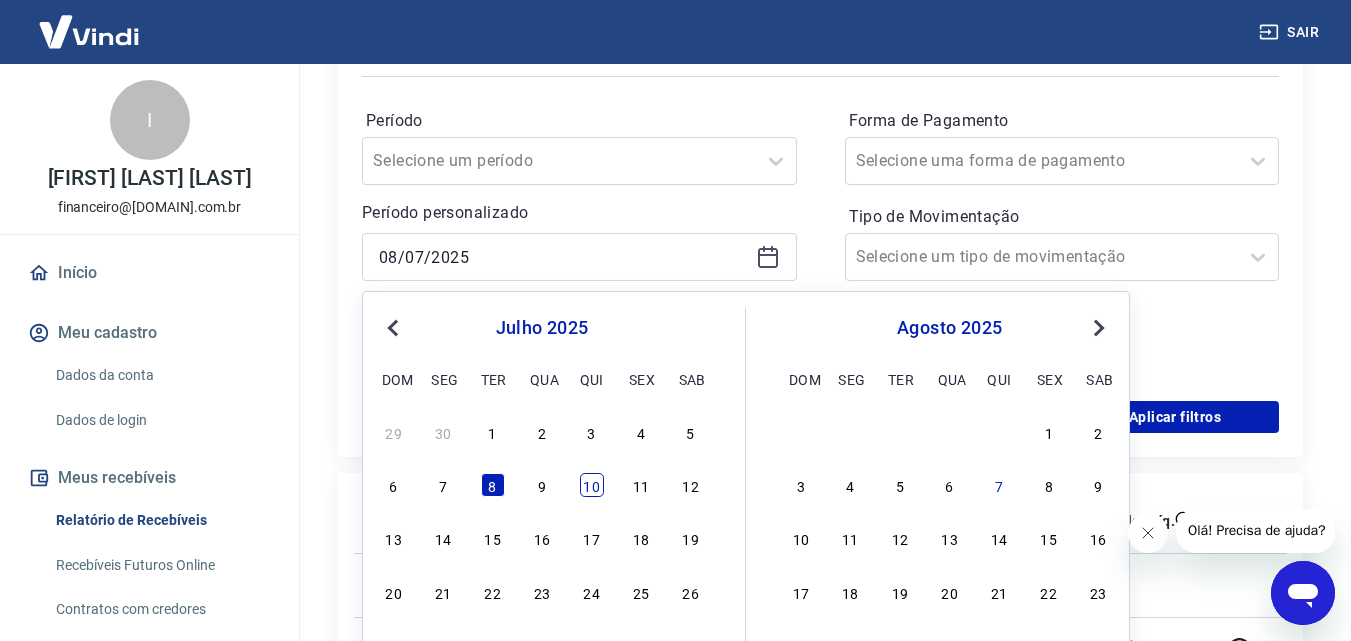click on "10" at bounding box center [592, 485] 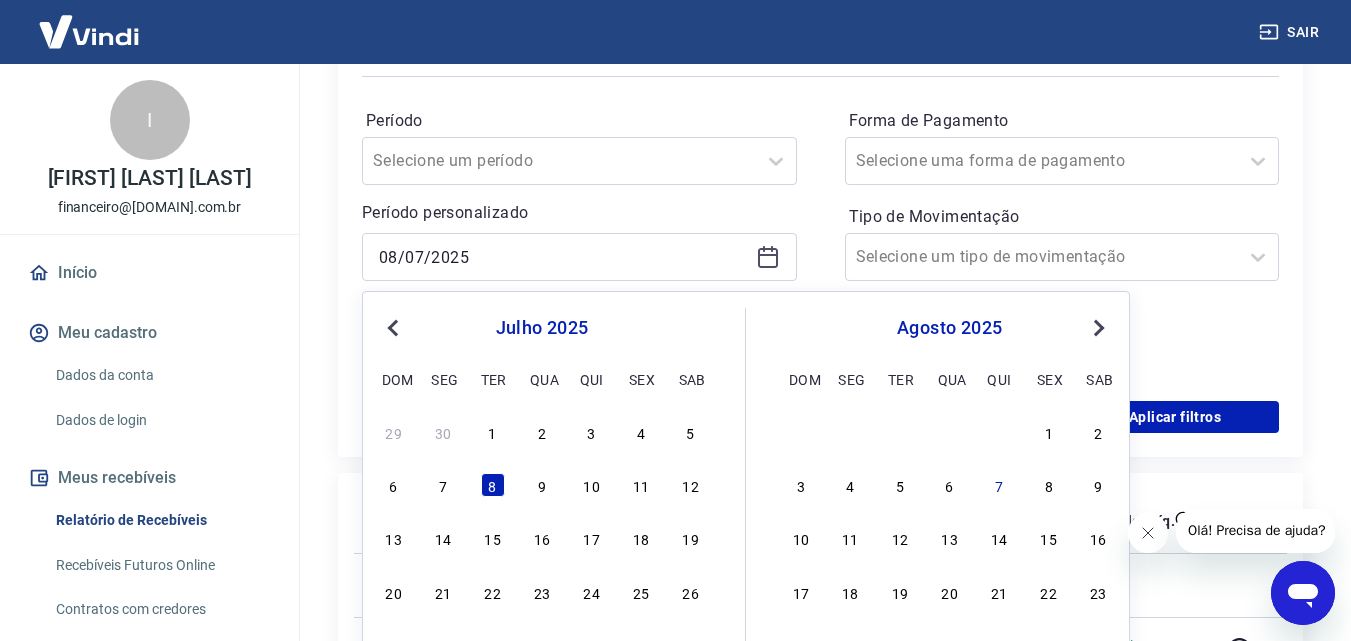 type on "10/07/2025" 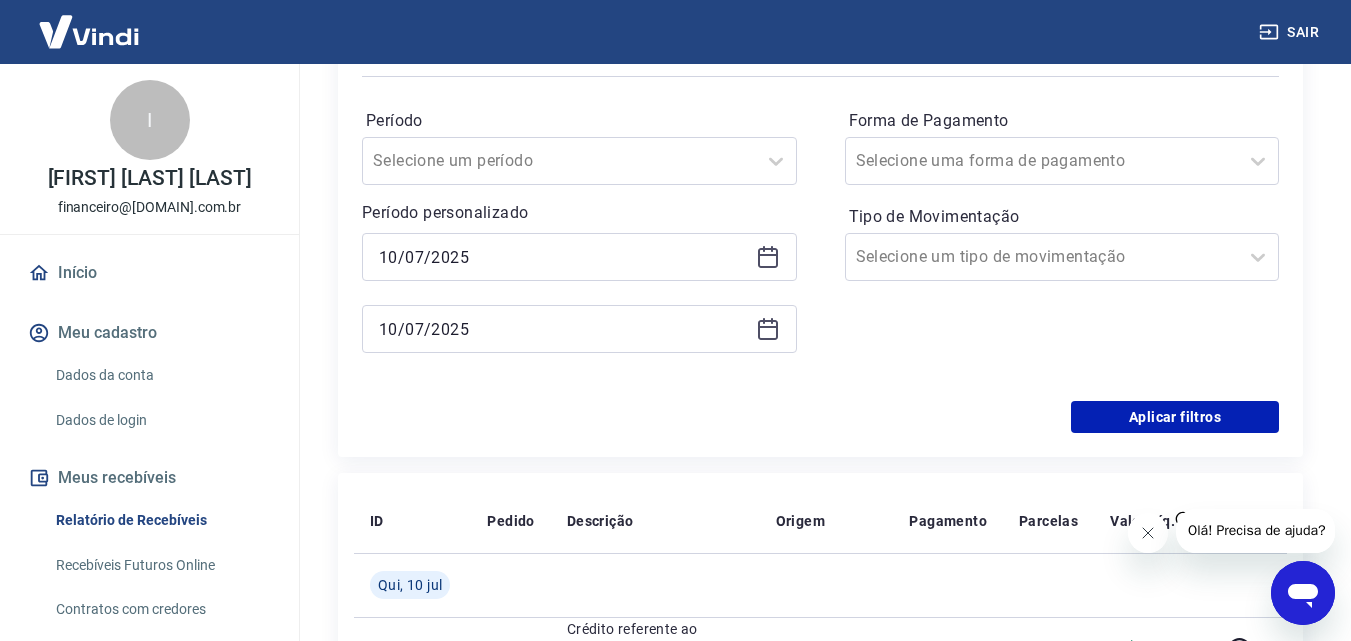 click 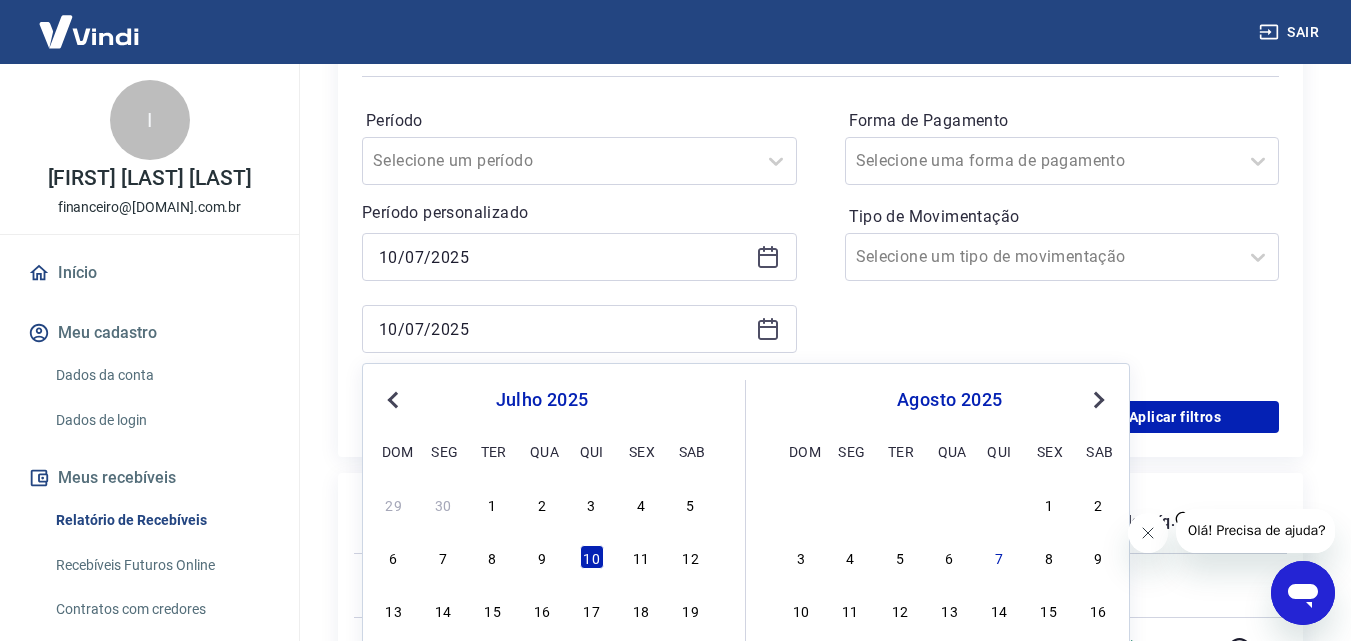 click on "29 30 1 2 3 4 5 6 7 8 9 10 11 12 13 14 15 16 17 18 19 20 21 22 23 24 25 26 27 28 29 30 31" at bounding box center [542, 610] 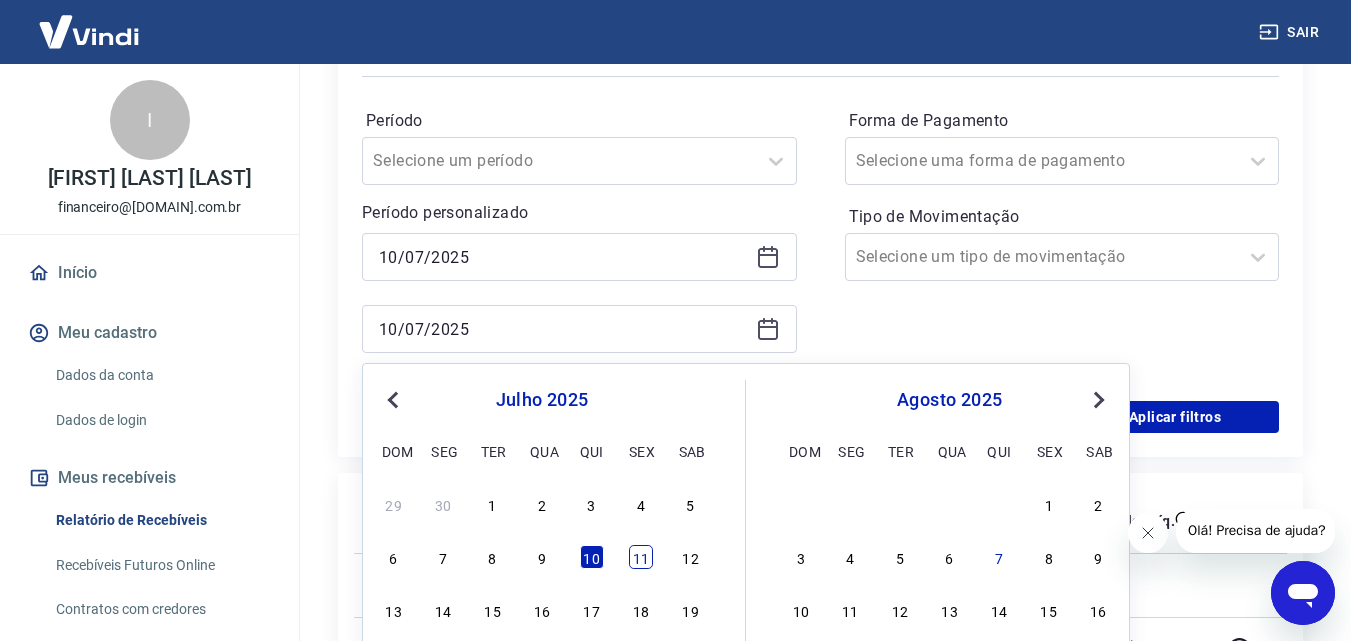 click on "11" at bounding box center (641, 557) 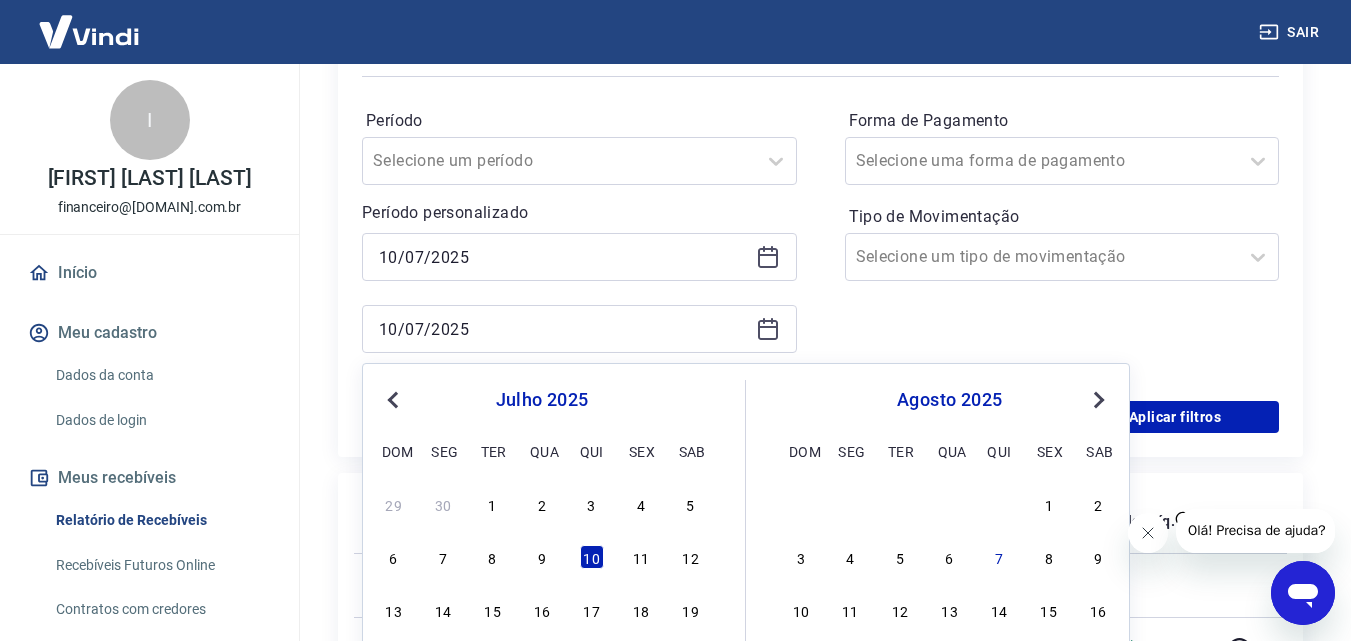 type on "11/07/2025" 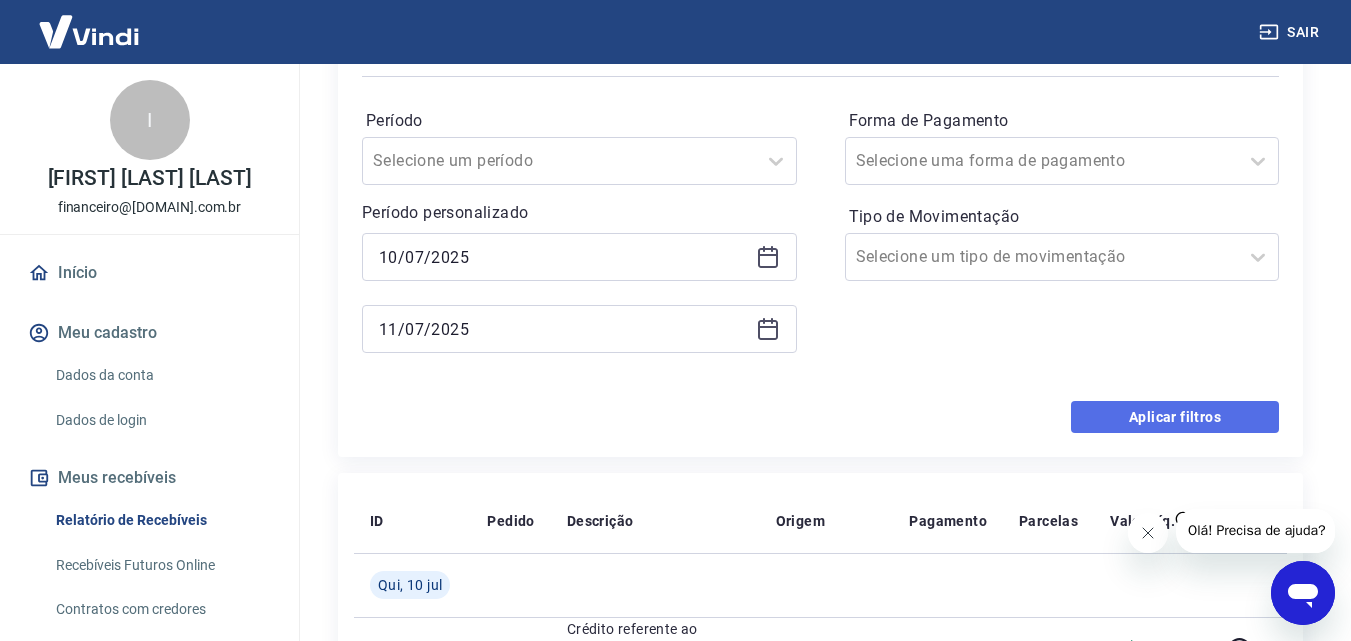 click on "Aplicar filtros" at bounding box center (1175, 417) 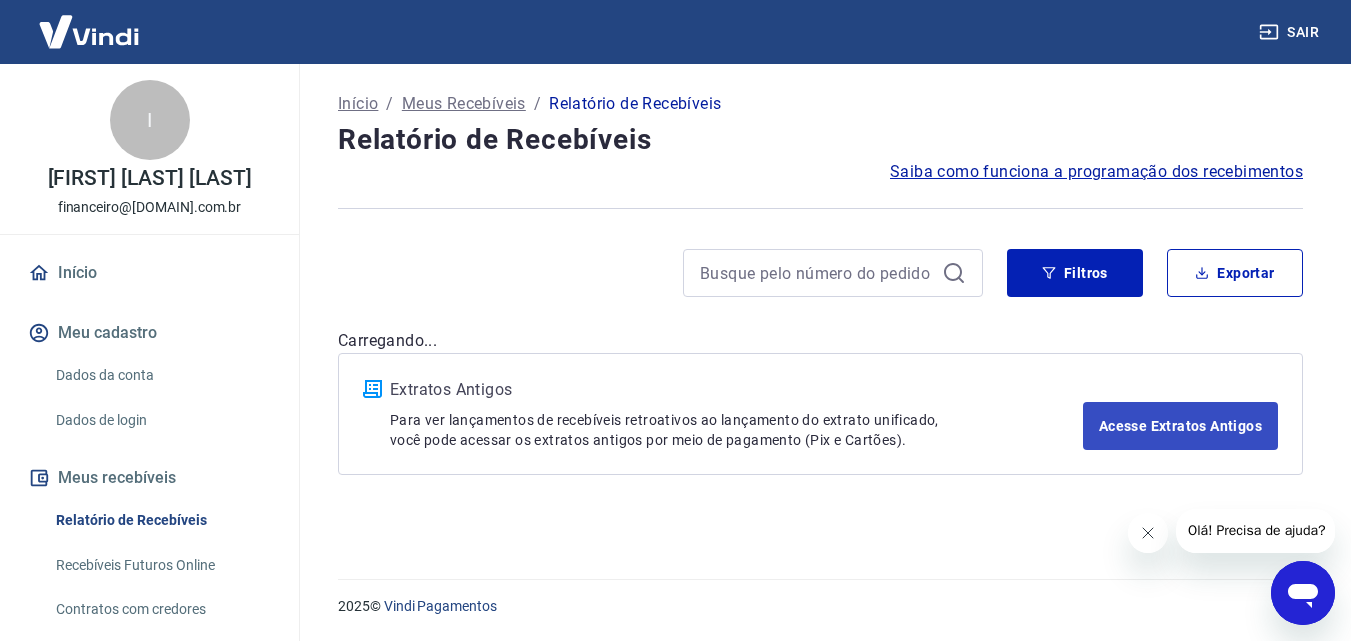 scroll, scrollTop: 0, scrollLeft: 0, axis: both 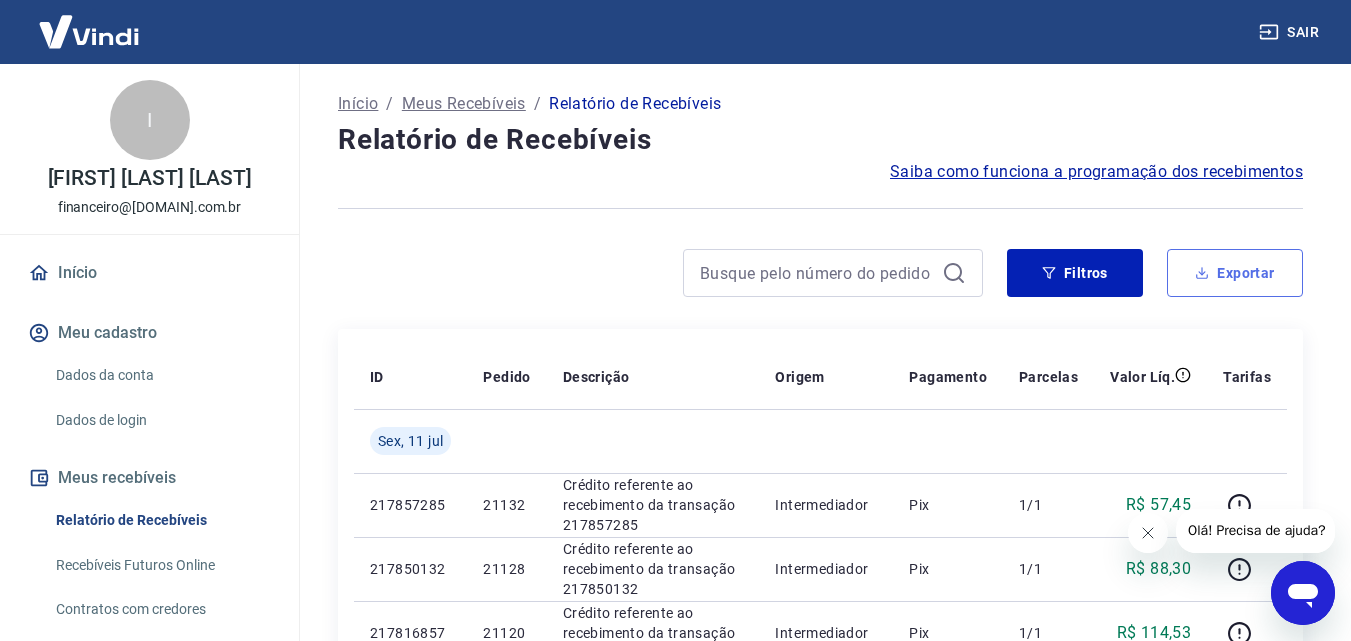 click on "Exportar" at bounding box center (1235, 273) 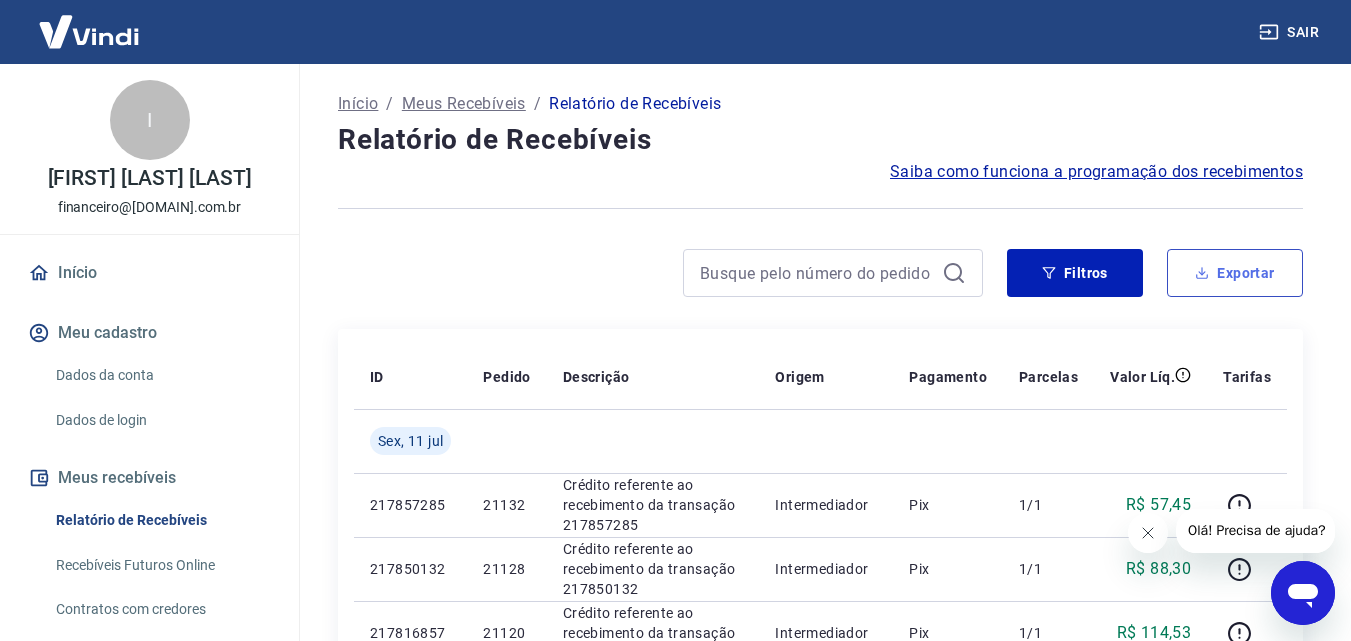 type on "10/07/2025" 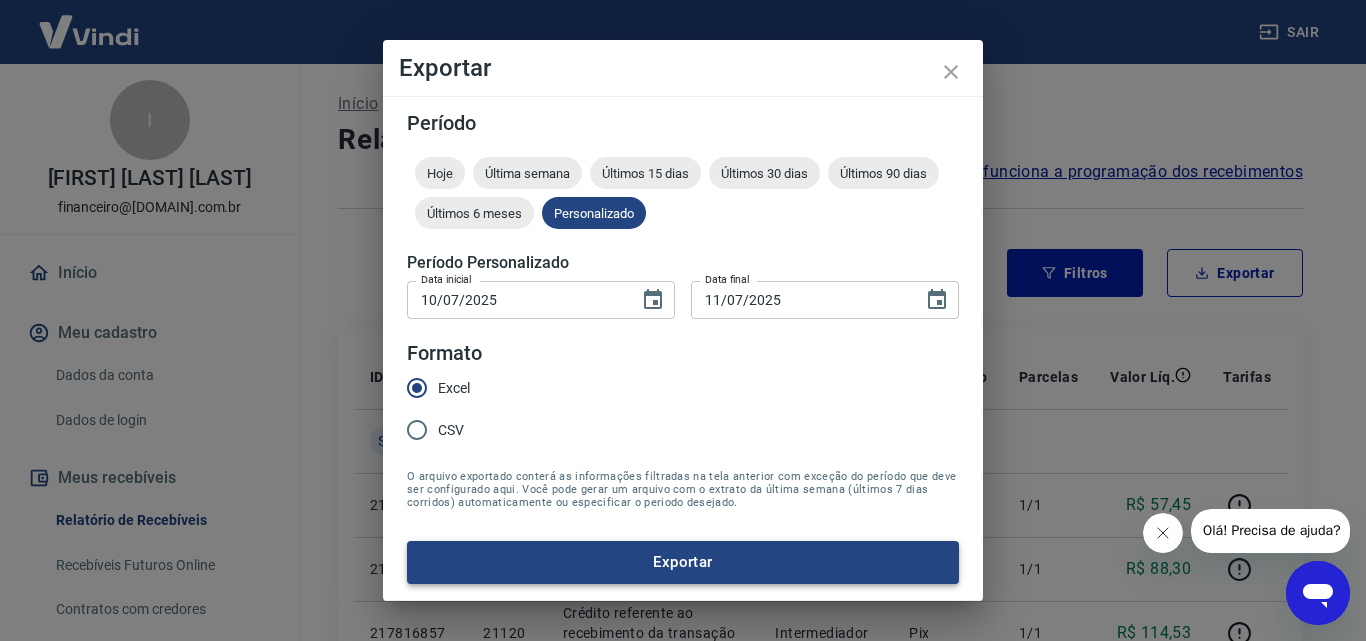 click on "Exportar" at bounding box center (683, 562) 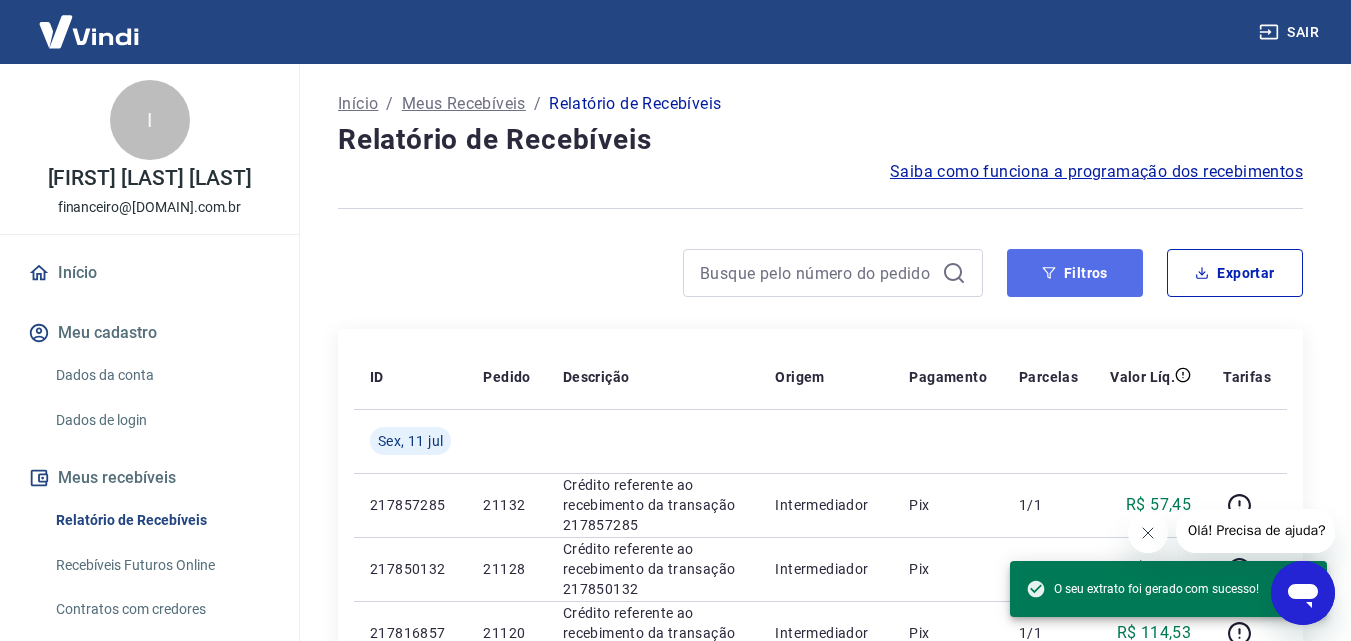 click 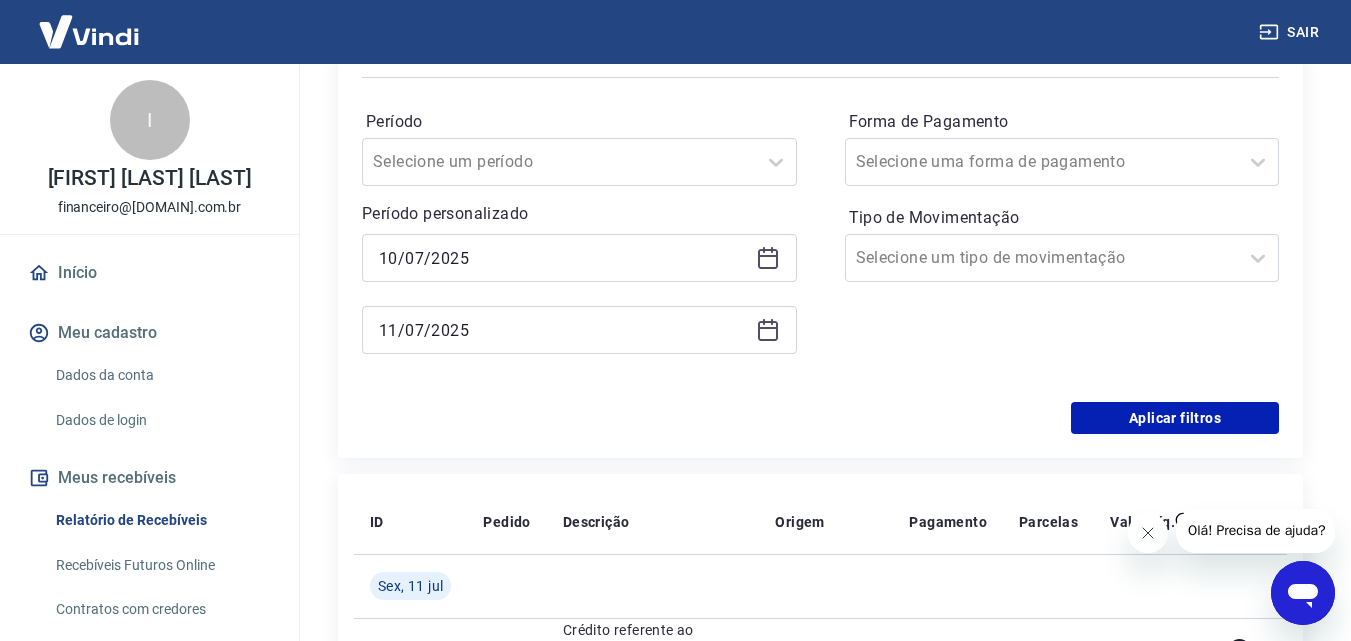 scroll, scrollTop: 300, scrollLeft: 0, axis: vertical 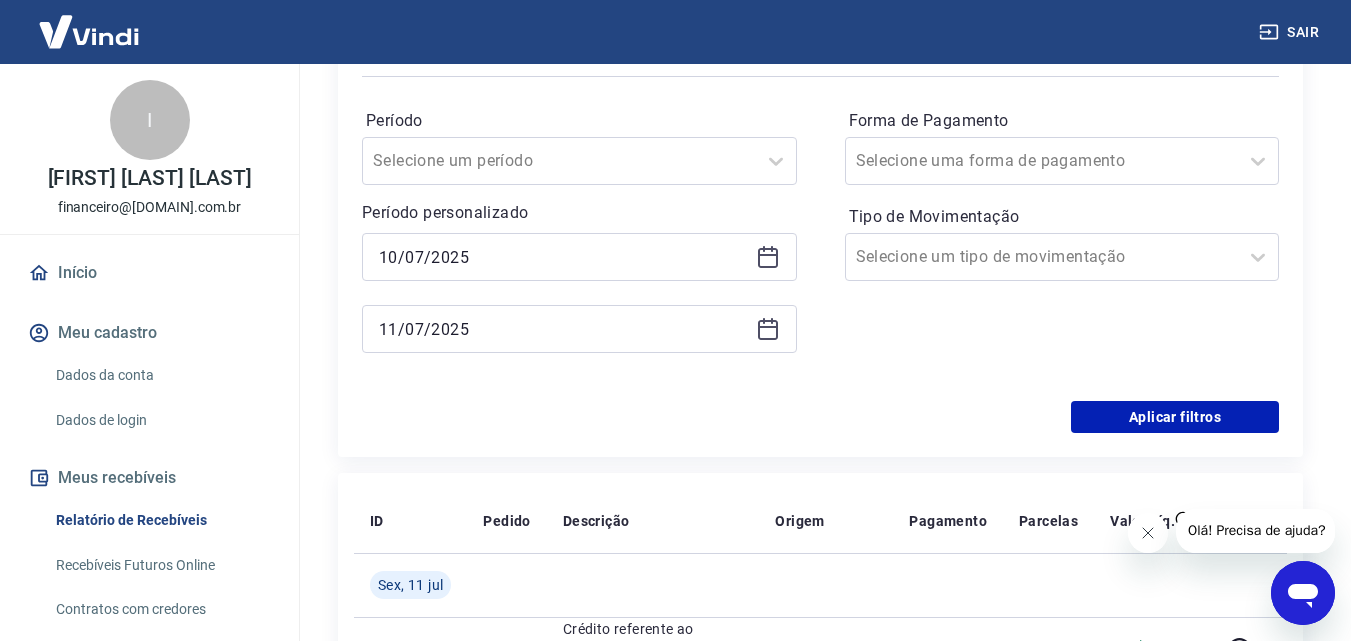 click 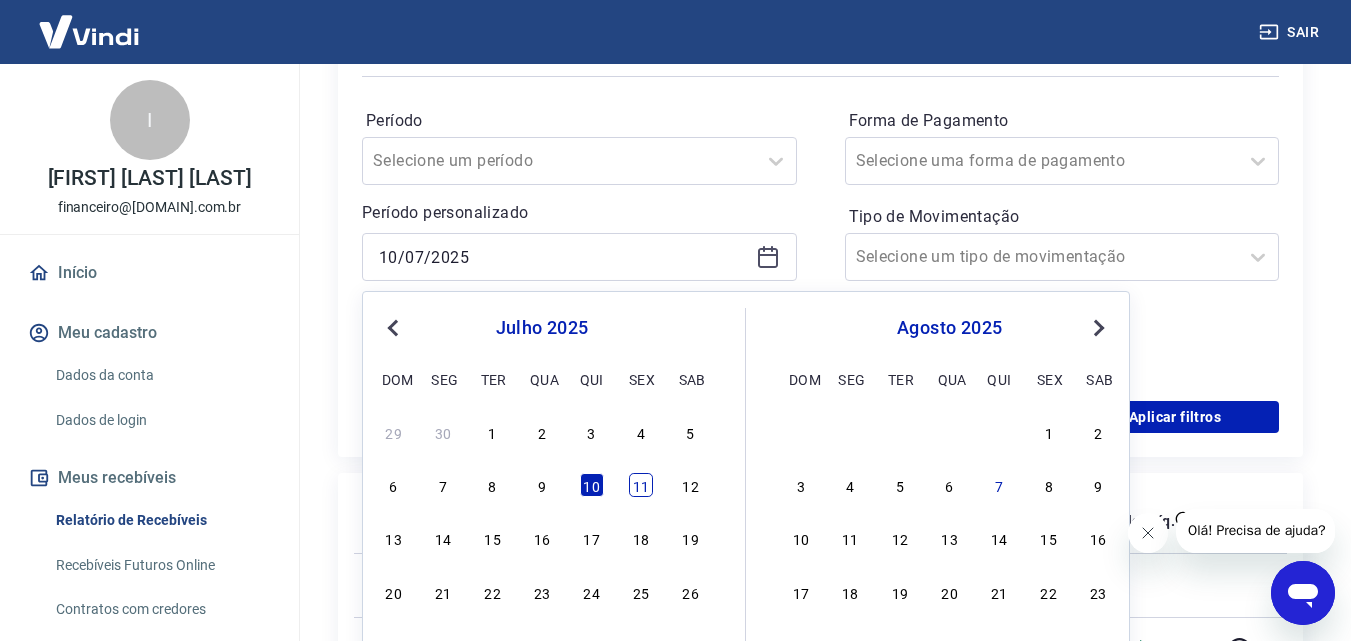 click on "11" at bounding box center (641, 485) 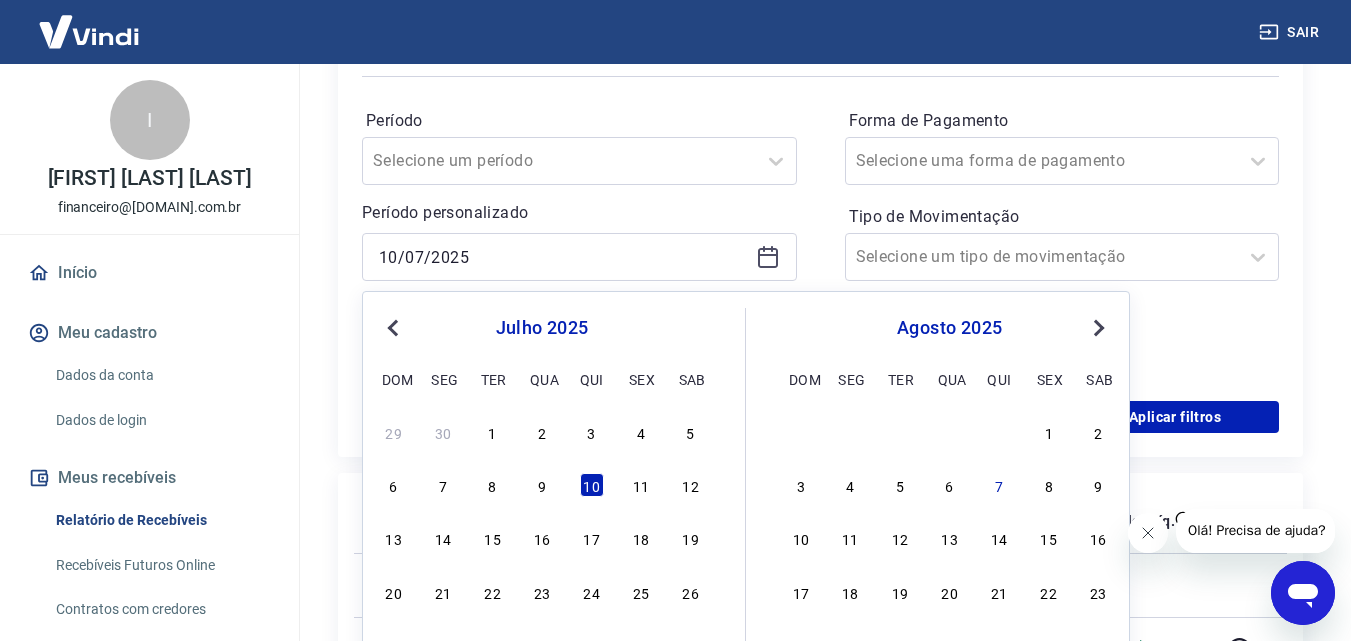 type on "11/07/2025" 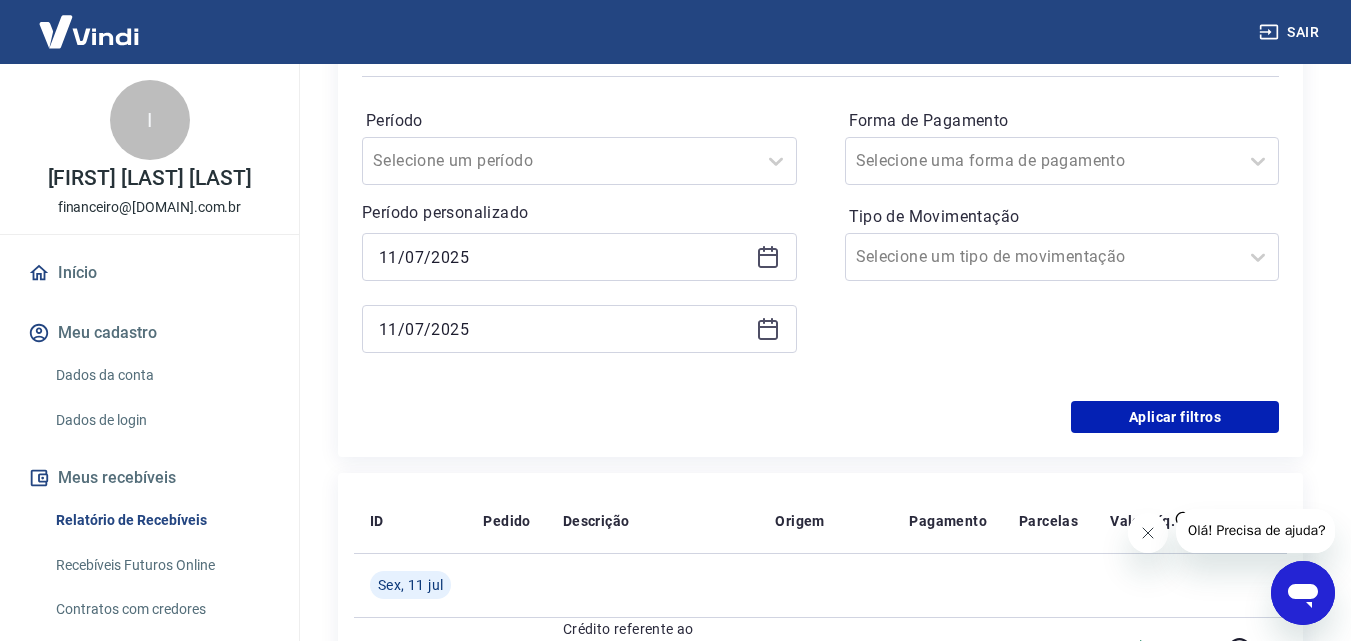 click 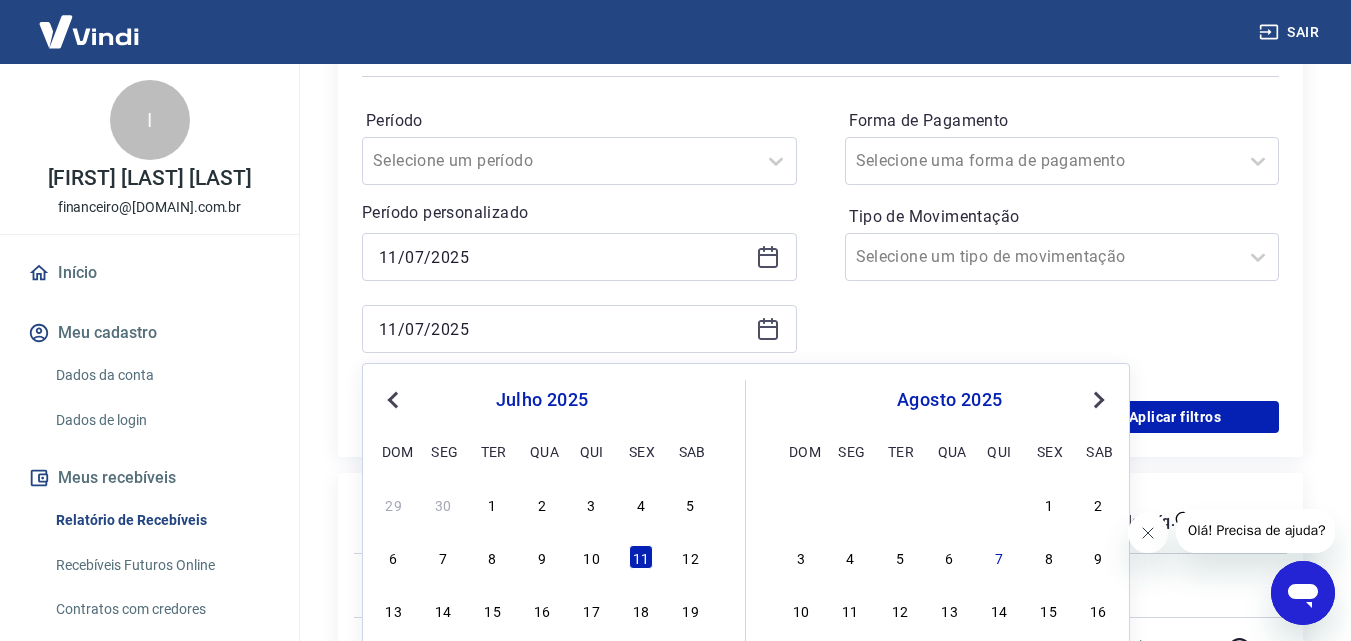 click on "14" at bounding box center [443, 610] 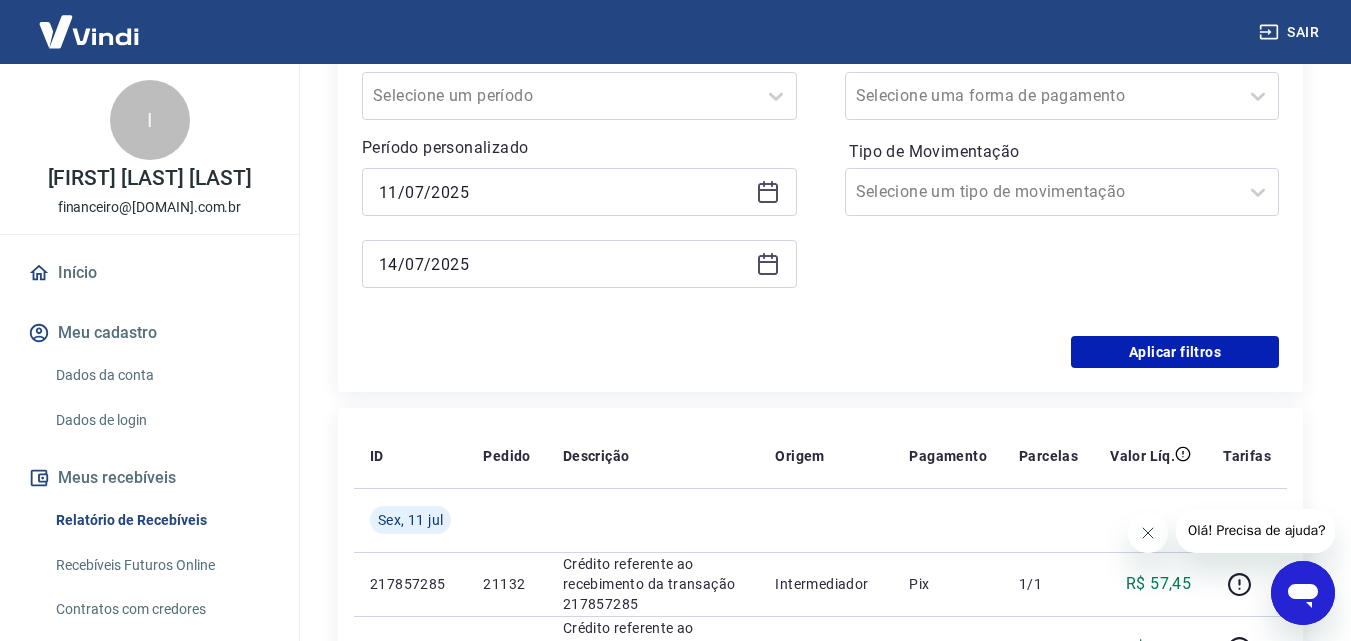 scroll, scrollTop: 400, scrollLeft: 0, axis: vertical 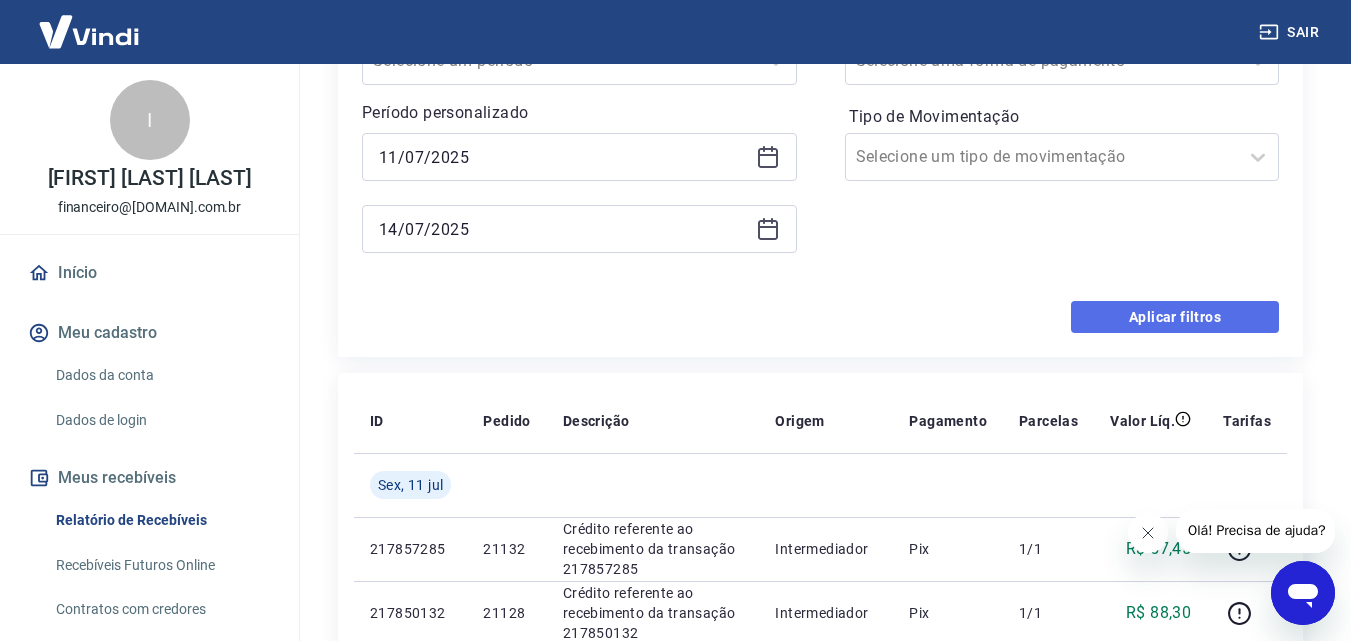 drag, startPoint x: 1215, startPoint y: 312, endPoint x: 26, endPoint y: 23, distance: 1223.6184 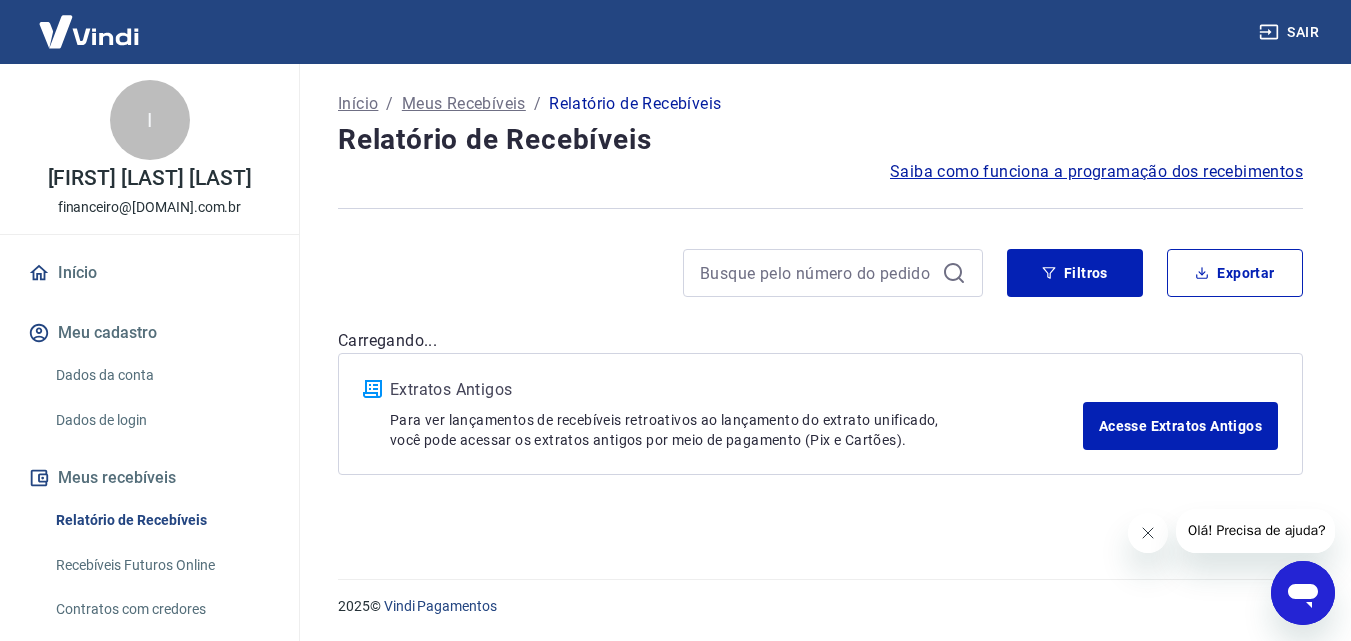 scroll, scrollTop: 0, scrollLeft: 0, axis: both 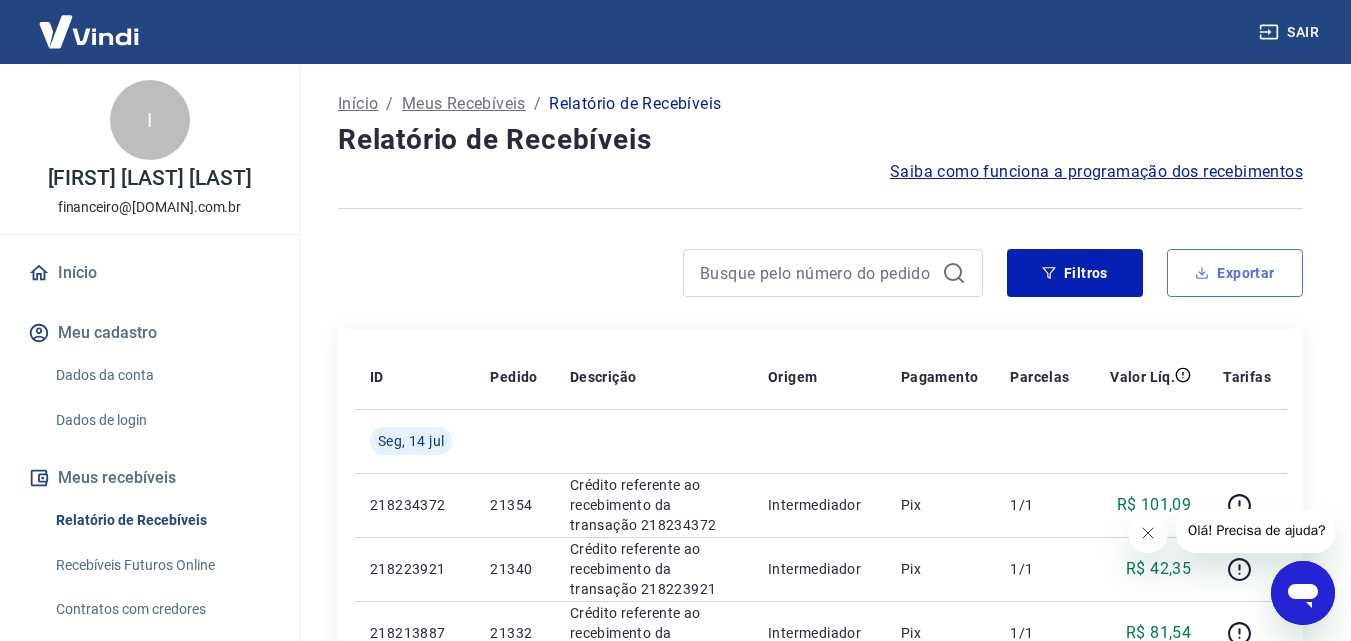 click on "Exportar" at bounding box center [1235, 273] 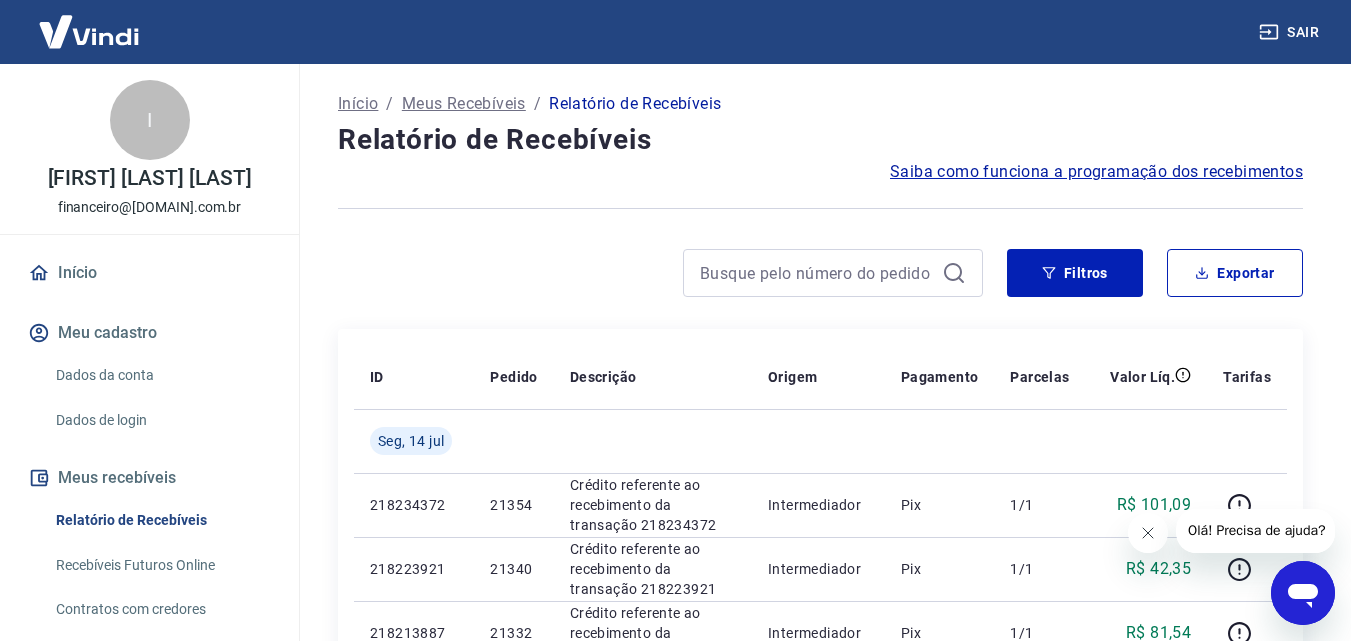 type on "11/07/2025" 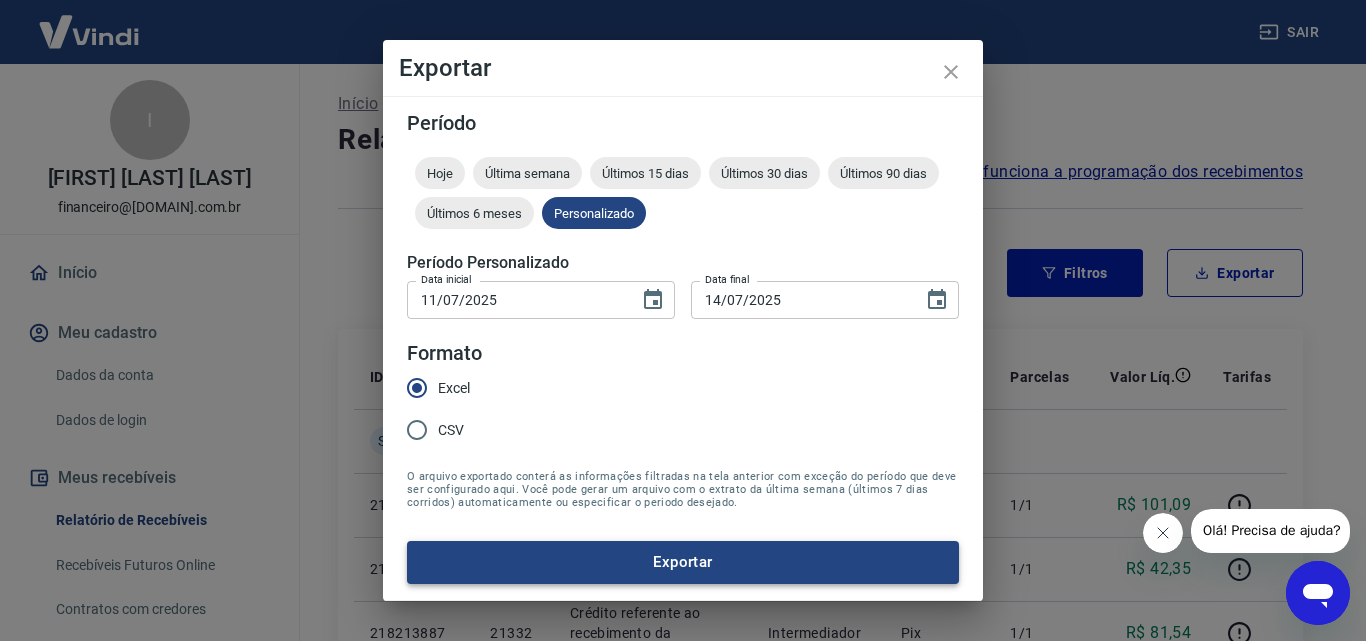 click on "Exportar" at bounding box center [683, 562] 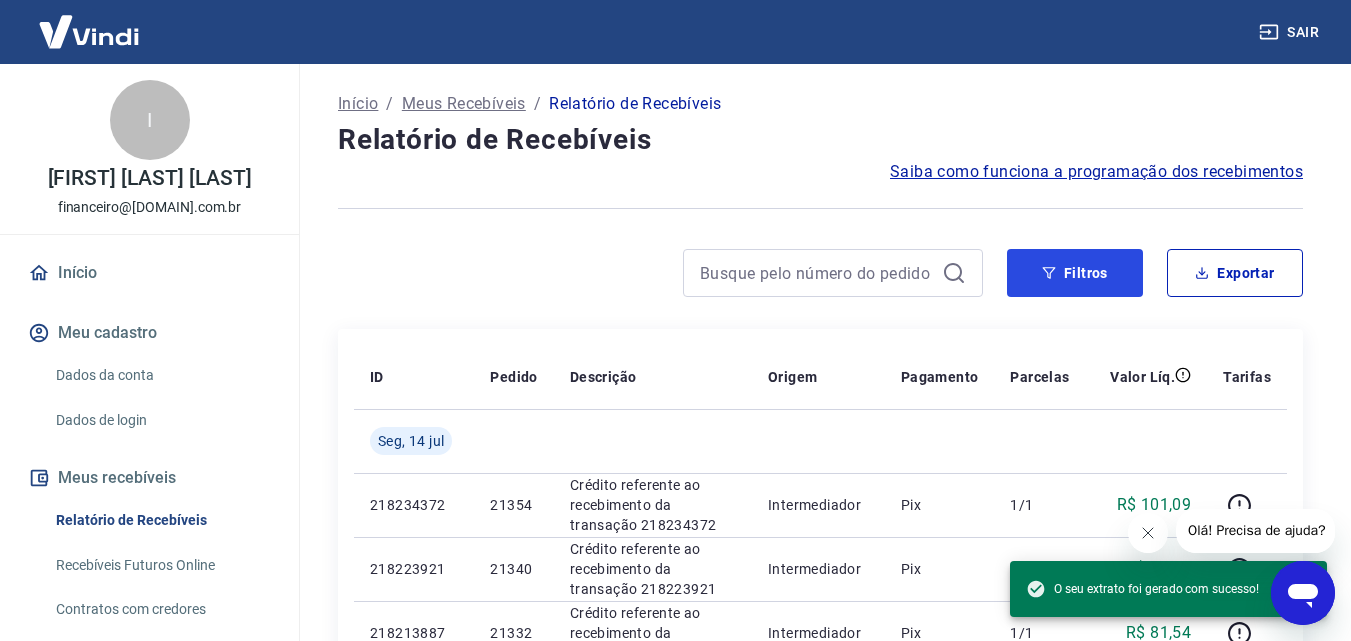click on "Filtros" at bounding box center (1075, 273) 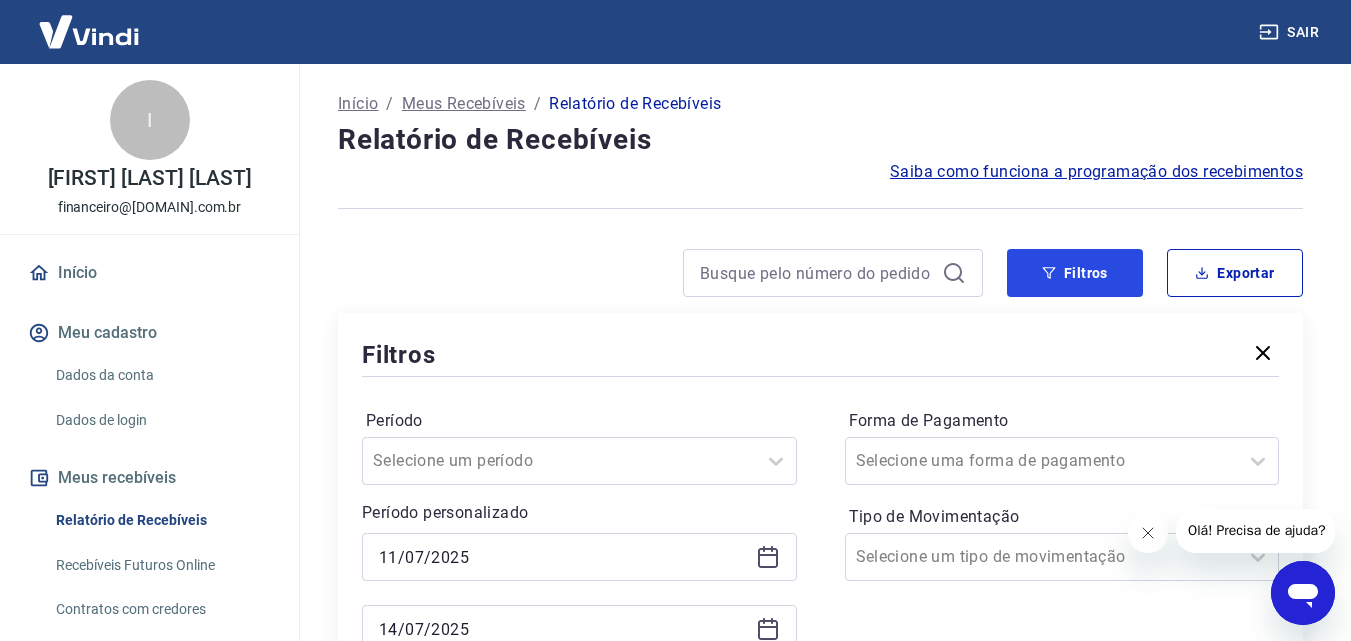 scroll, scrollTop: 200, scrollLeft: 0, axis: vertical 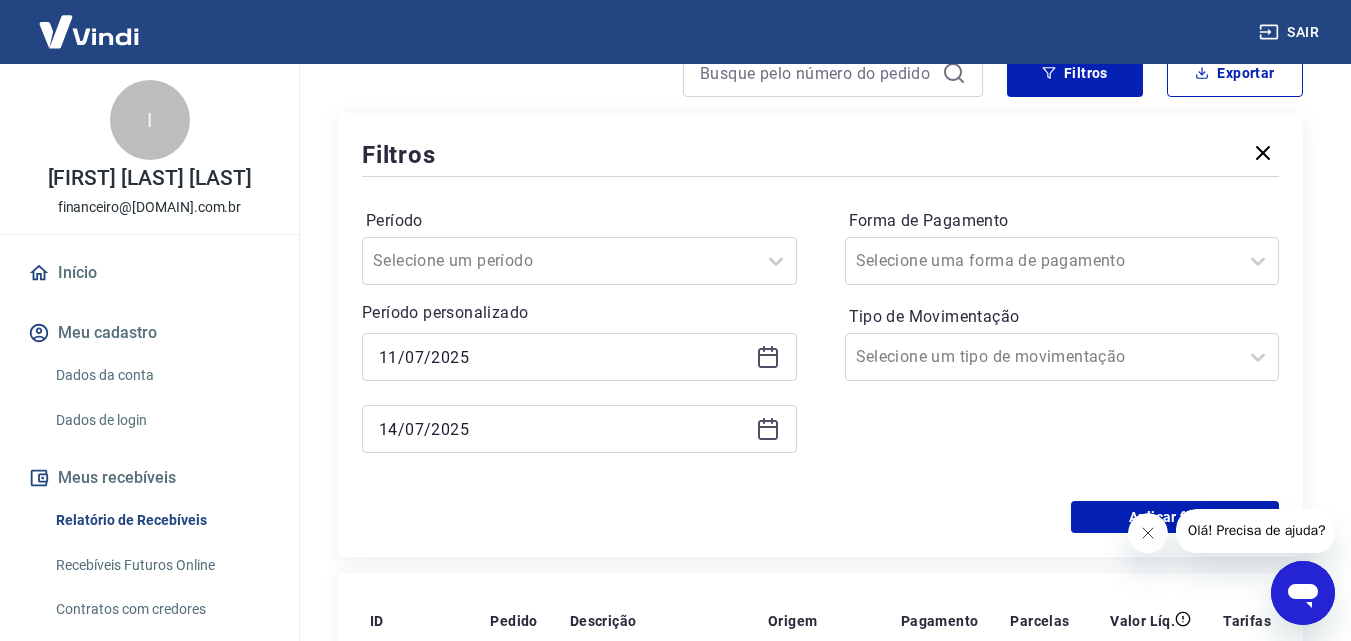 click 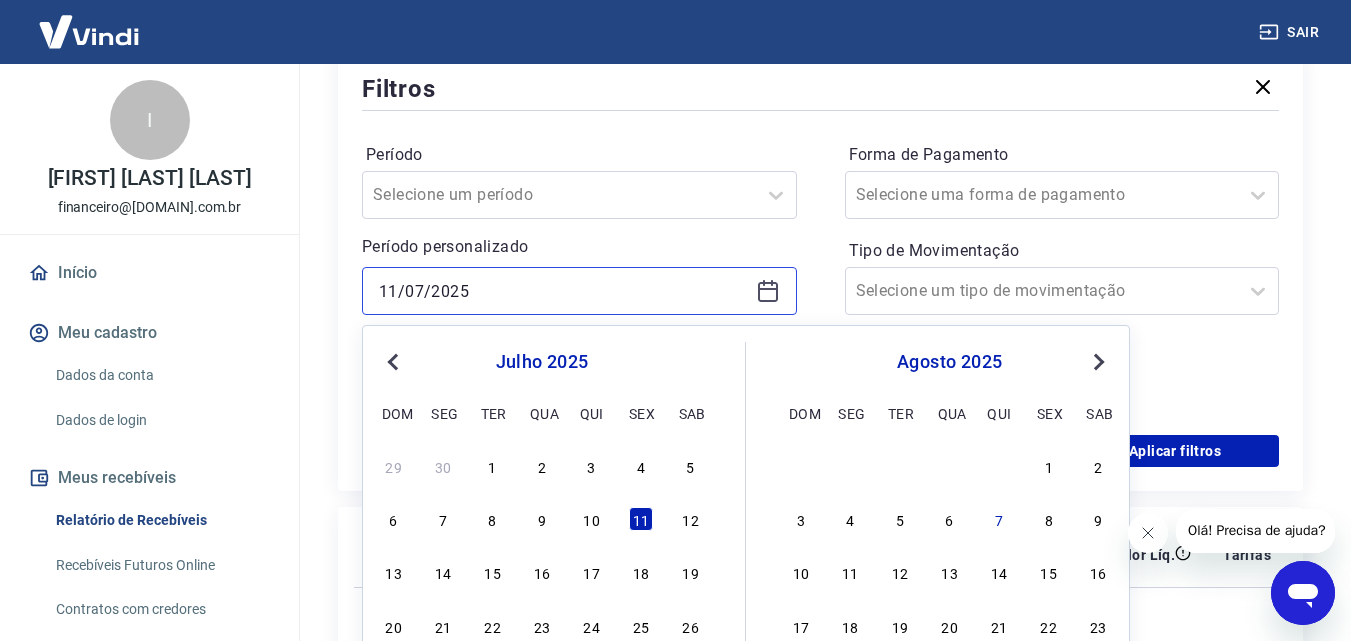 scroll, scrollTop: 300, scrollLeft: 0, axis: vertical 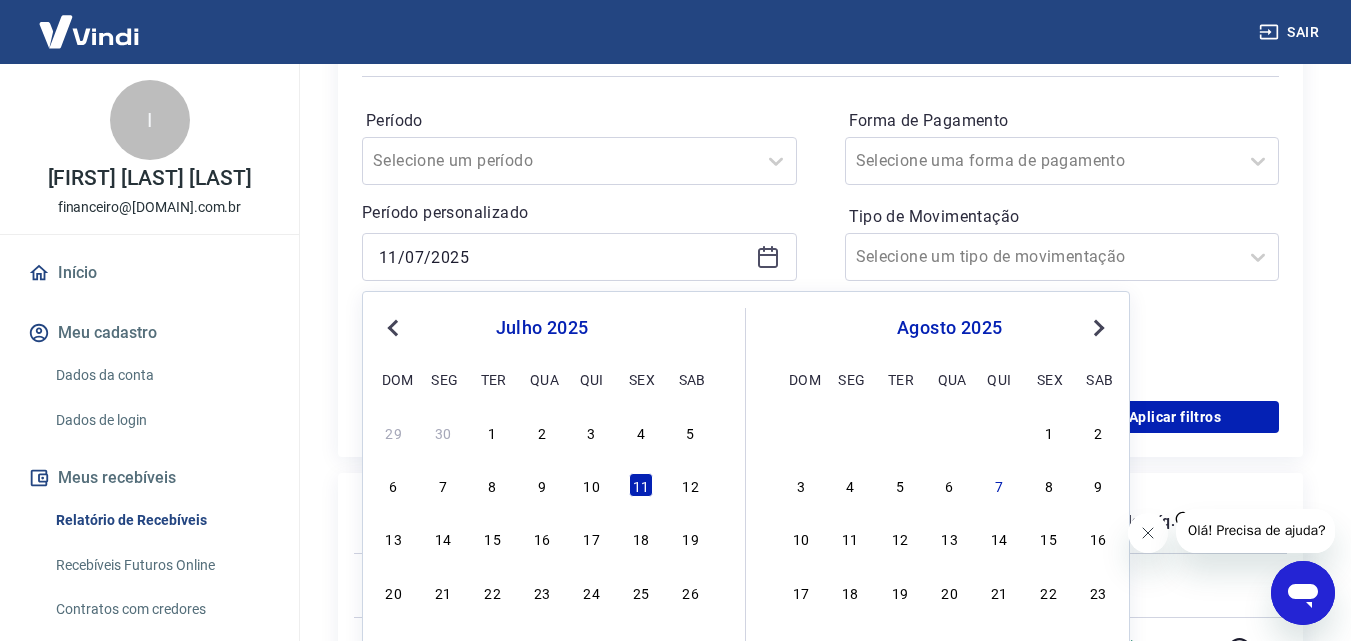 click on "13 14 15 16 17 18 19" at bounding box center (542, 538) 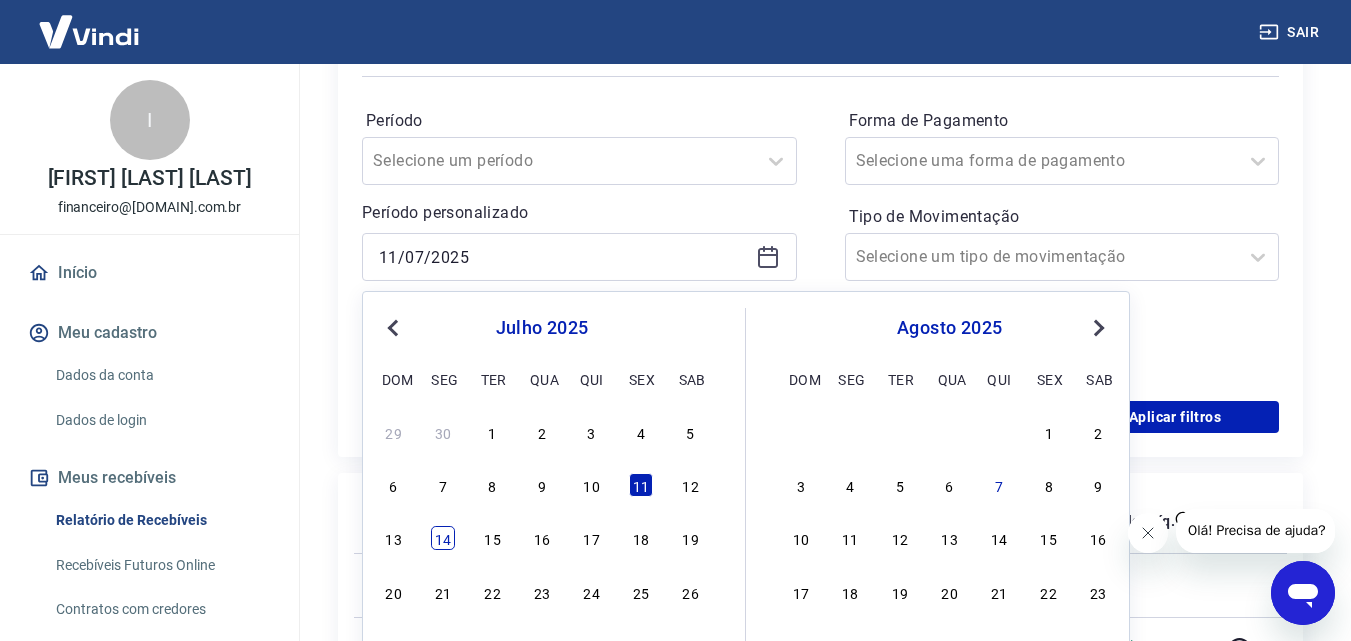 click on "14" at bounding box center [443, 538] 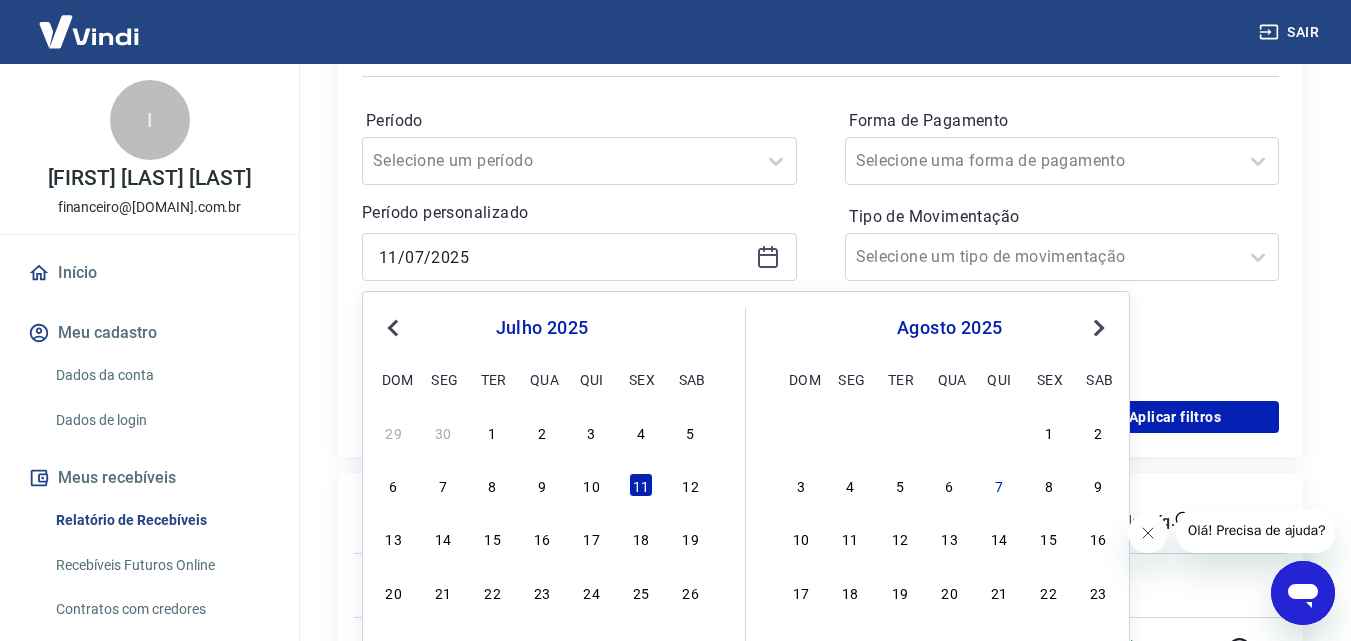 type on "14/07/2025" 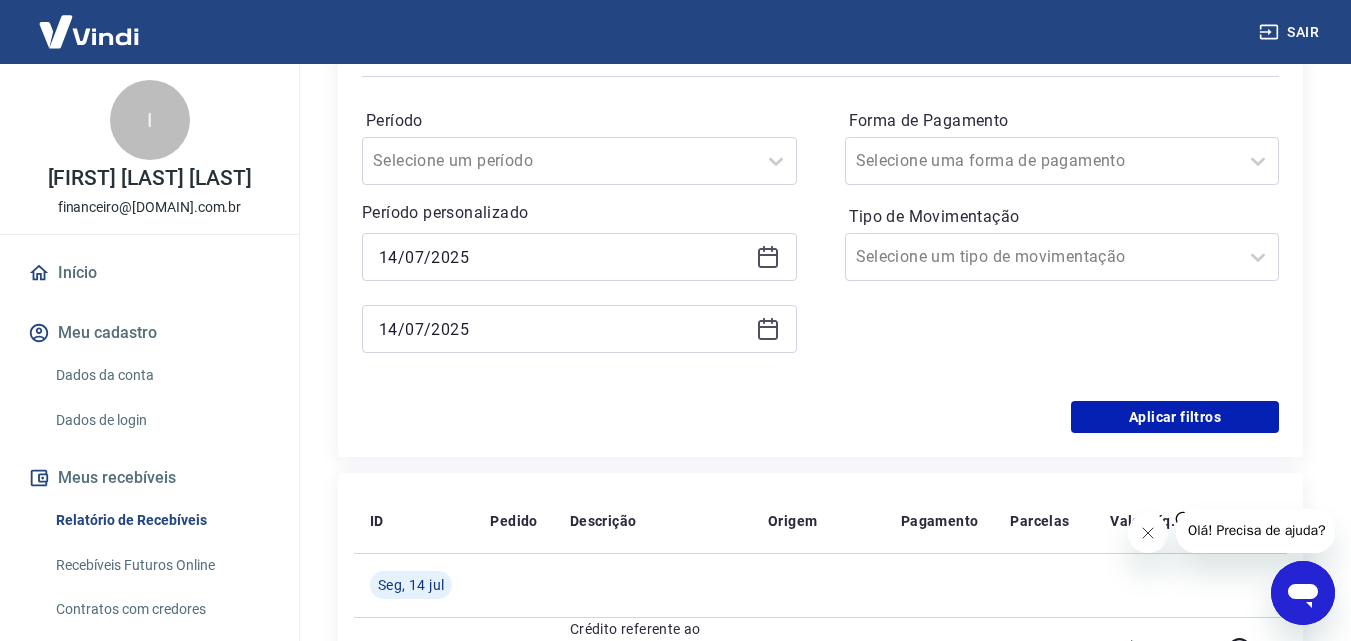 click 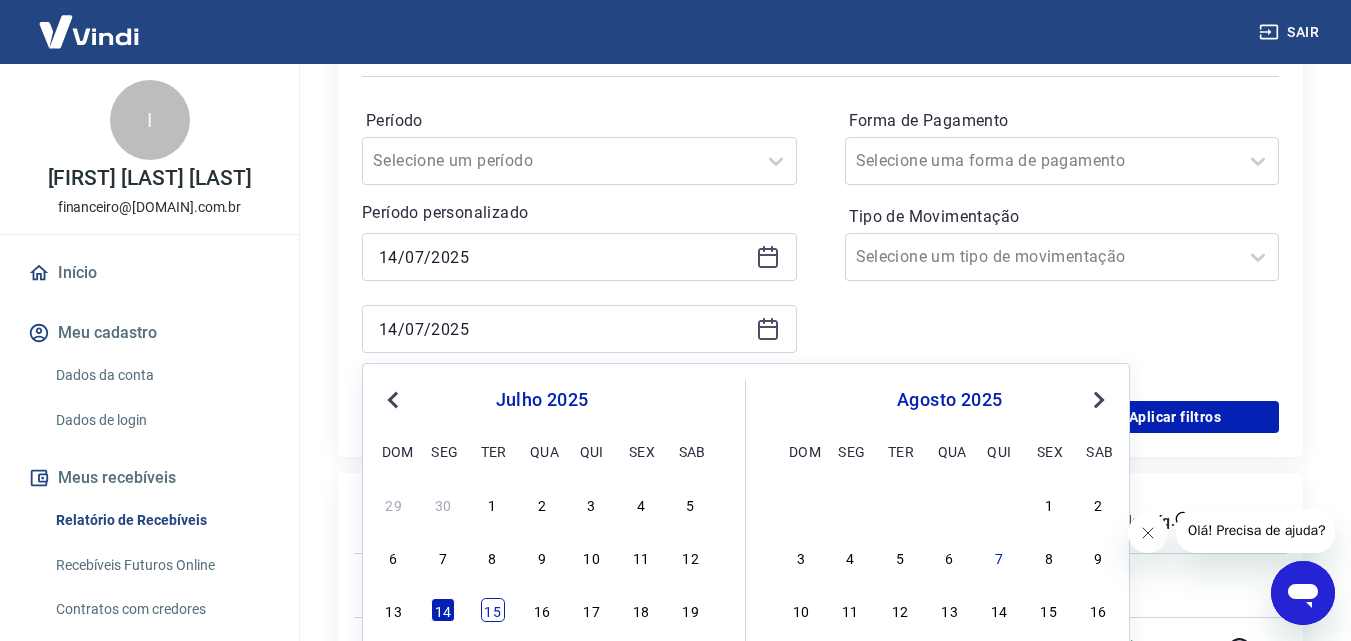 click on "15" at bounding box center (493, 610) 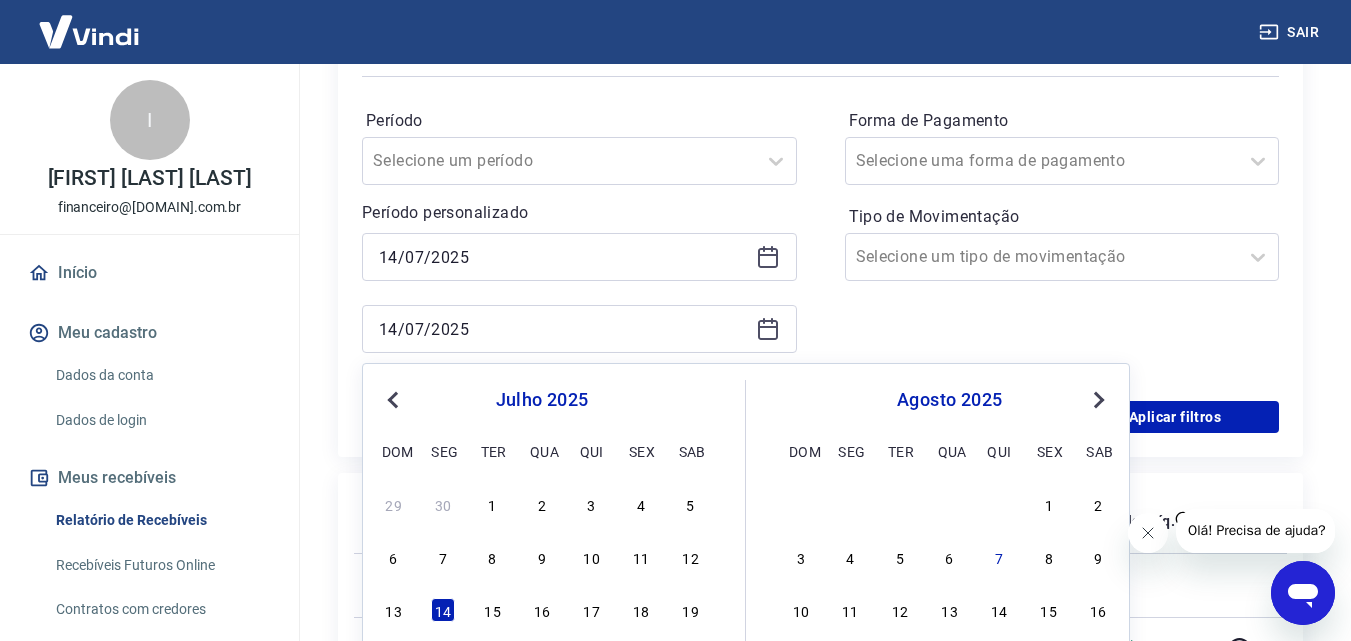 type on "15/07/2025" 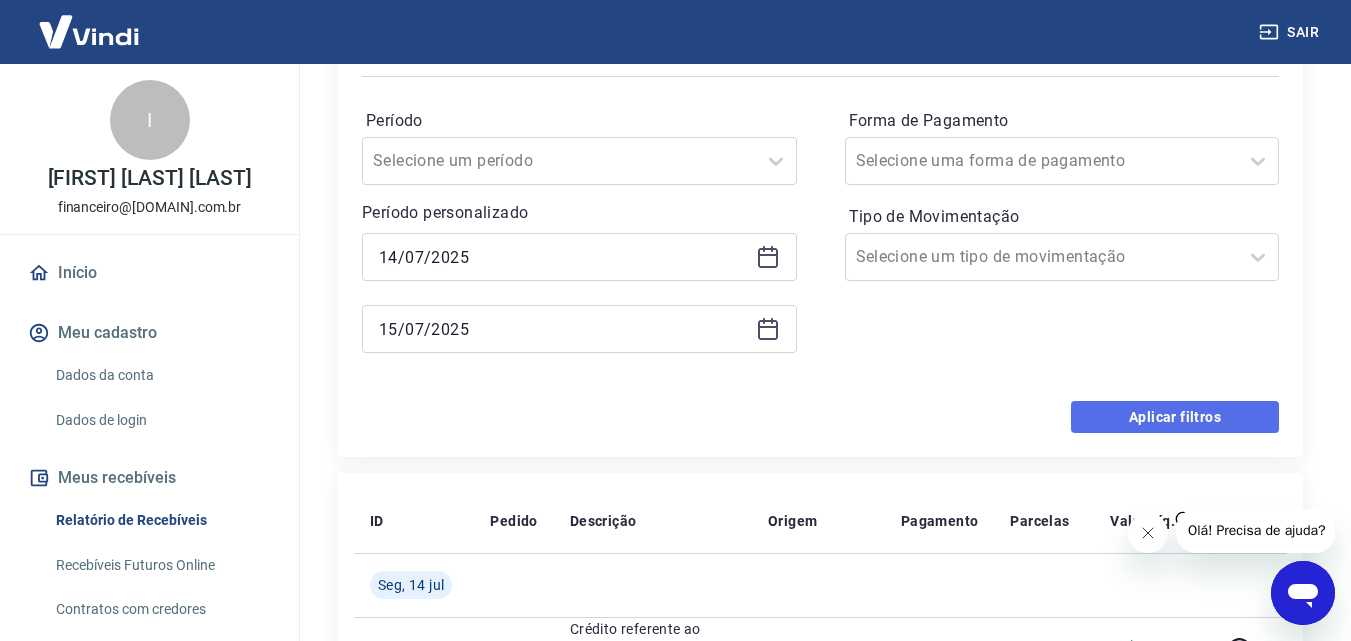 click on "Aplicar filtros" at bounding box center (1175, 417) 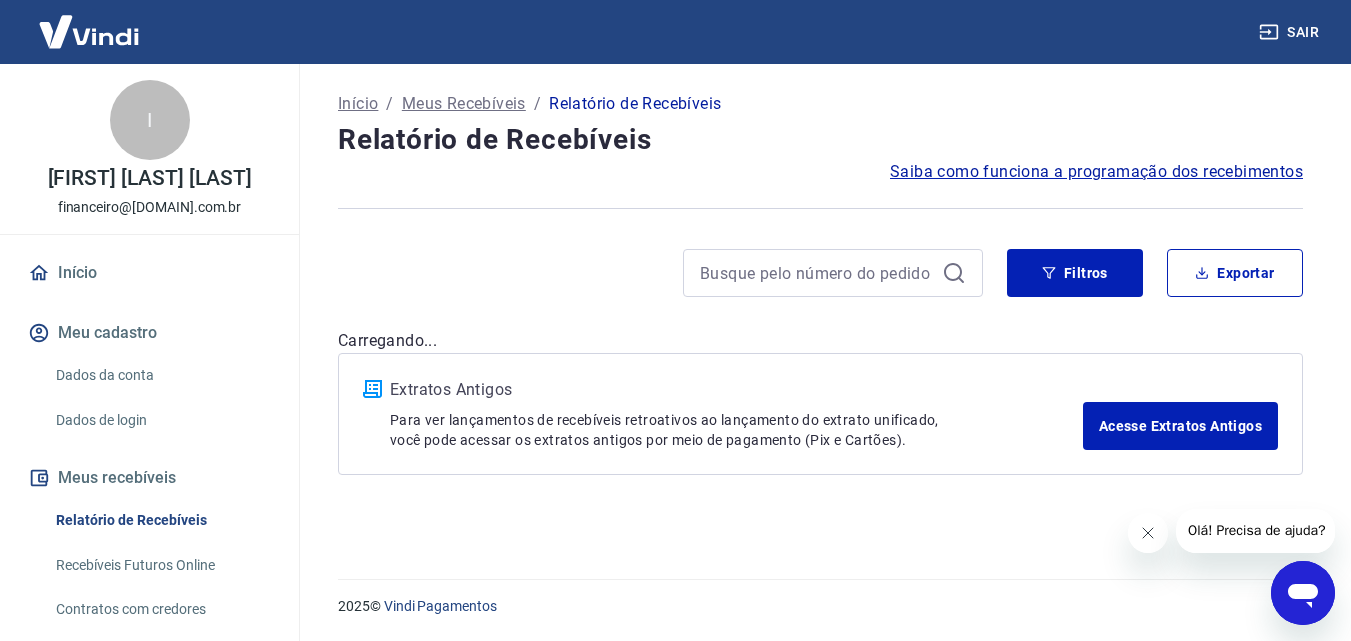 scroll, scrollTop: 0, scrollLeft: 0, axis: both 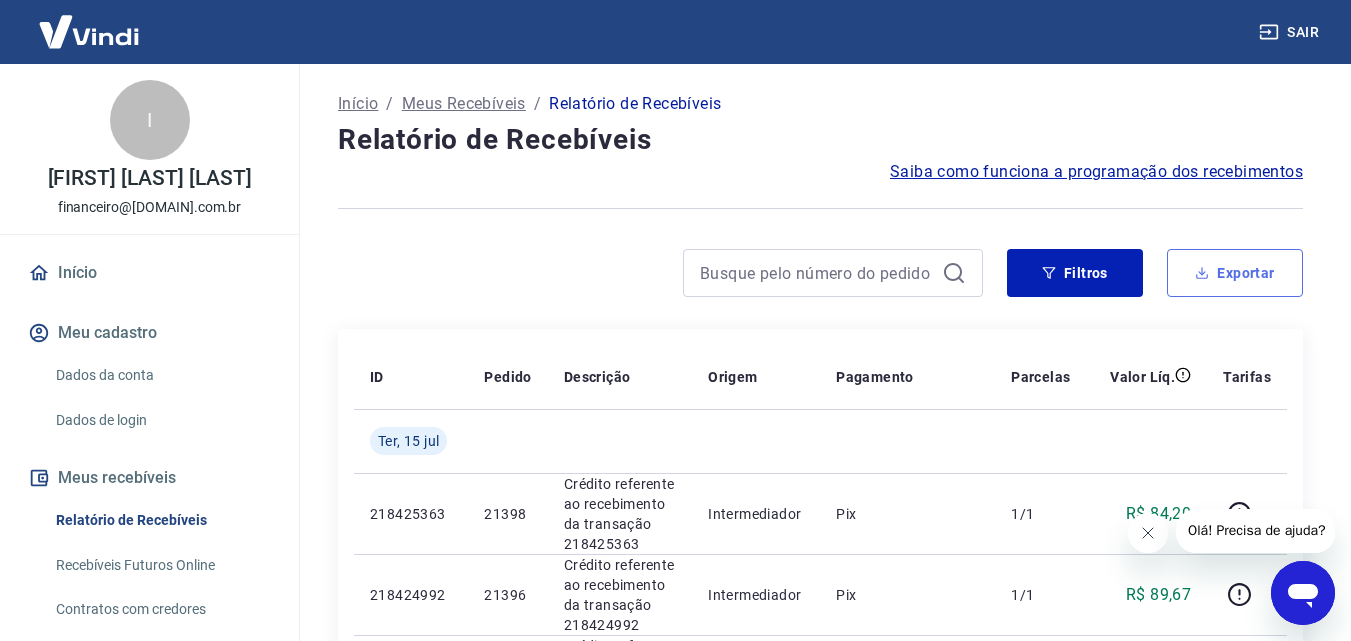 click on "Exportar" at bounding box center [1235, 273] 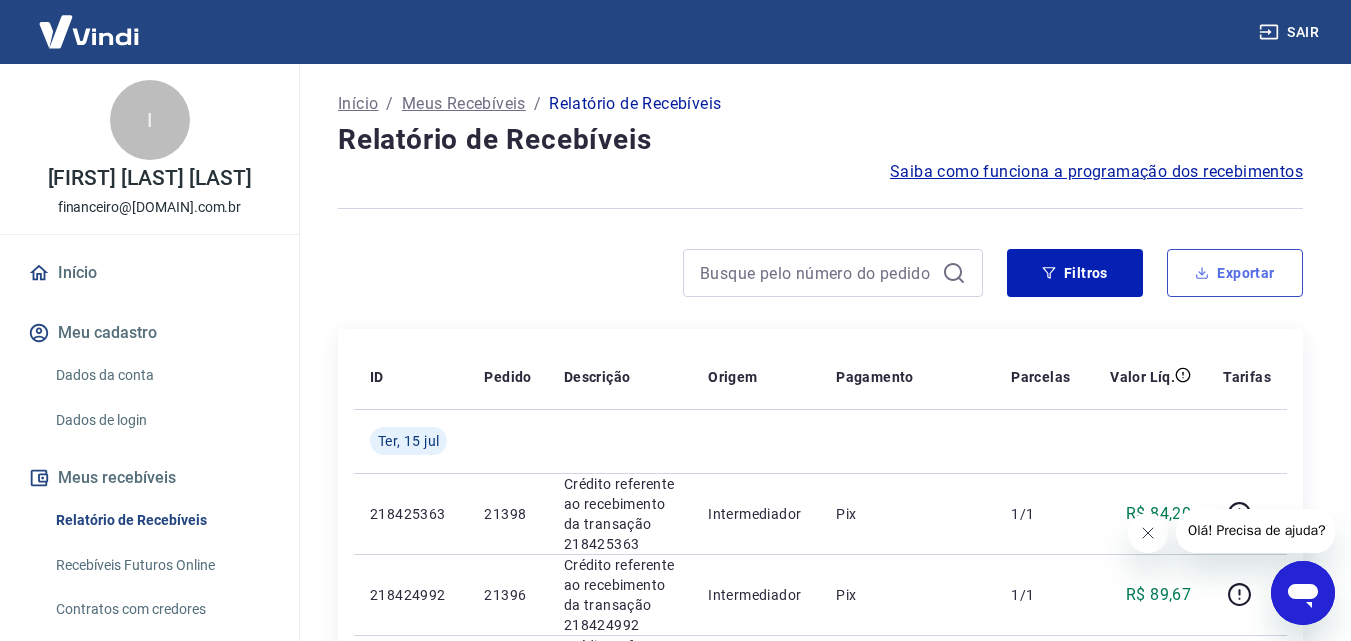 type on "14/07/2025" 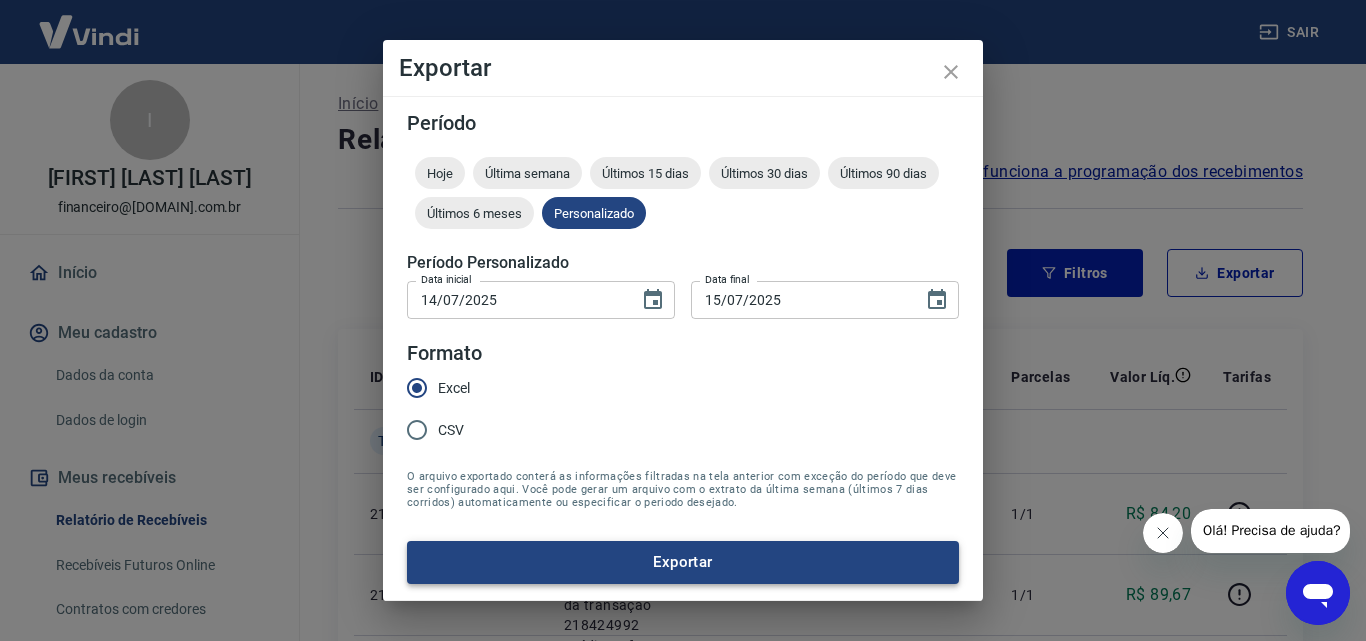 click on "Exportar" at bounding box center (683, 562) 